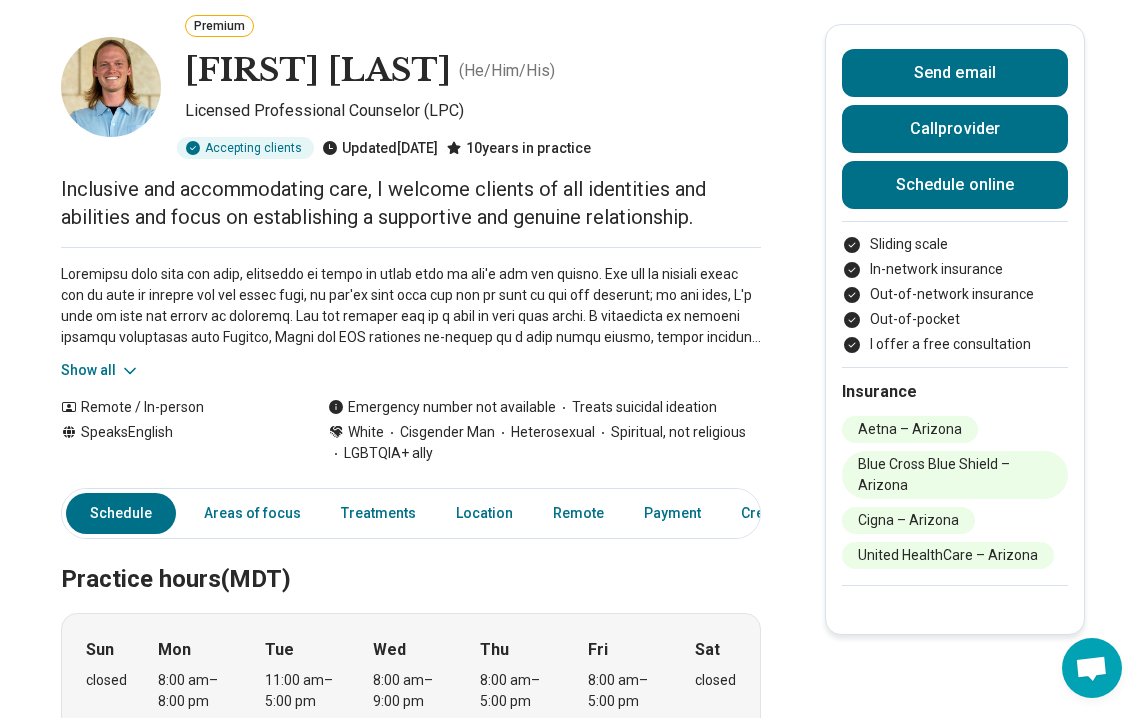 scroll, scrollTop: 0, scrollLeft: 0, axis: both 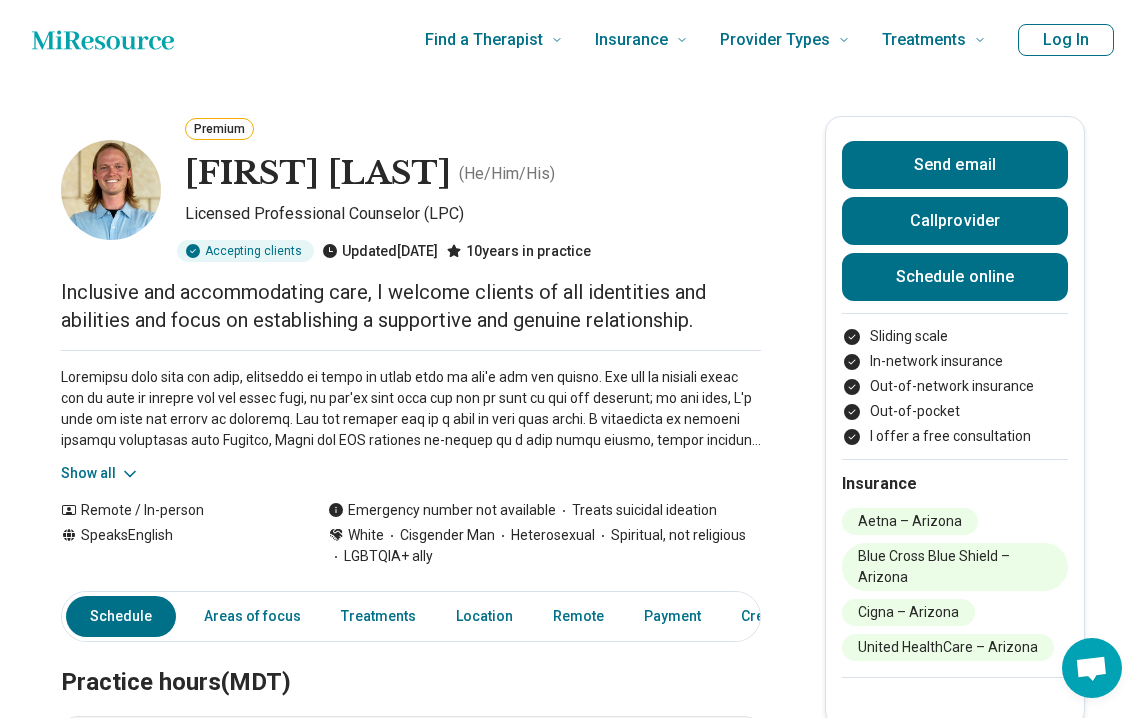 click on "Log In" at bounding box center (1066, 40) 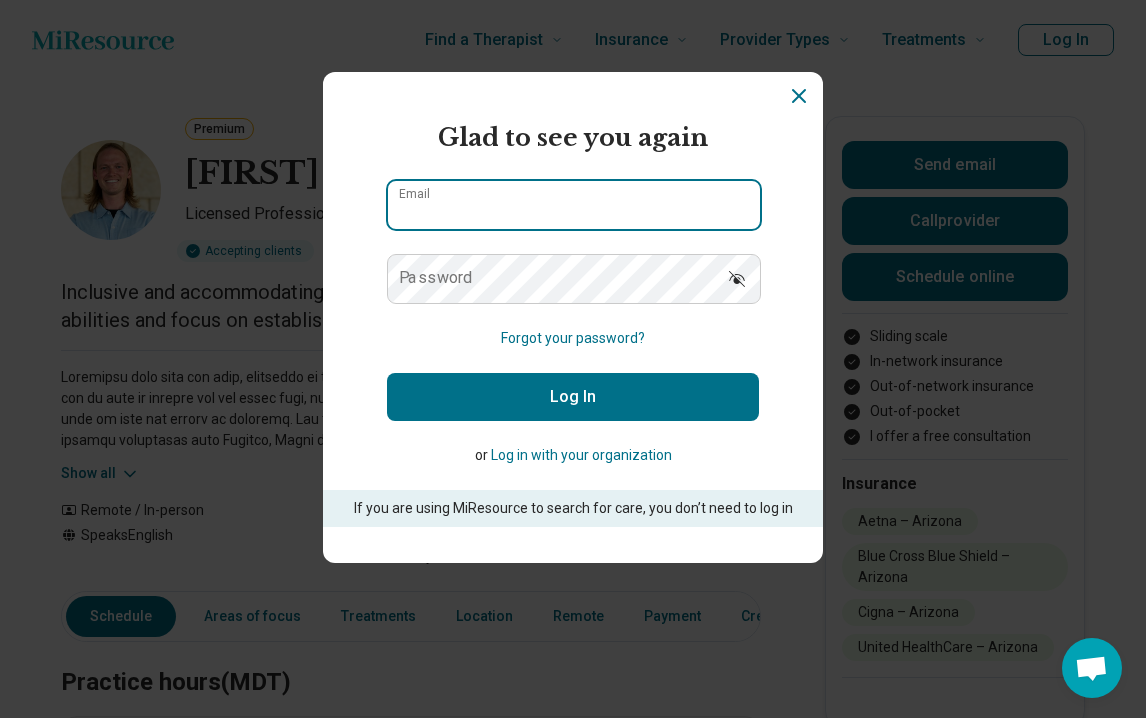 click on "Email" at bounding box center (574, 205) 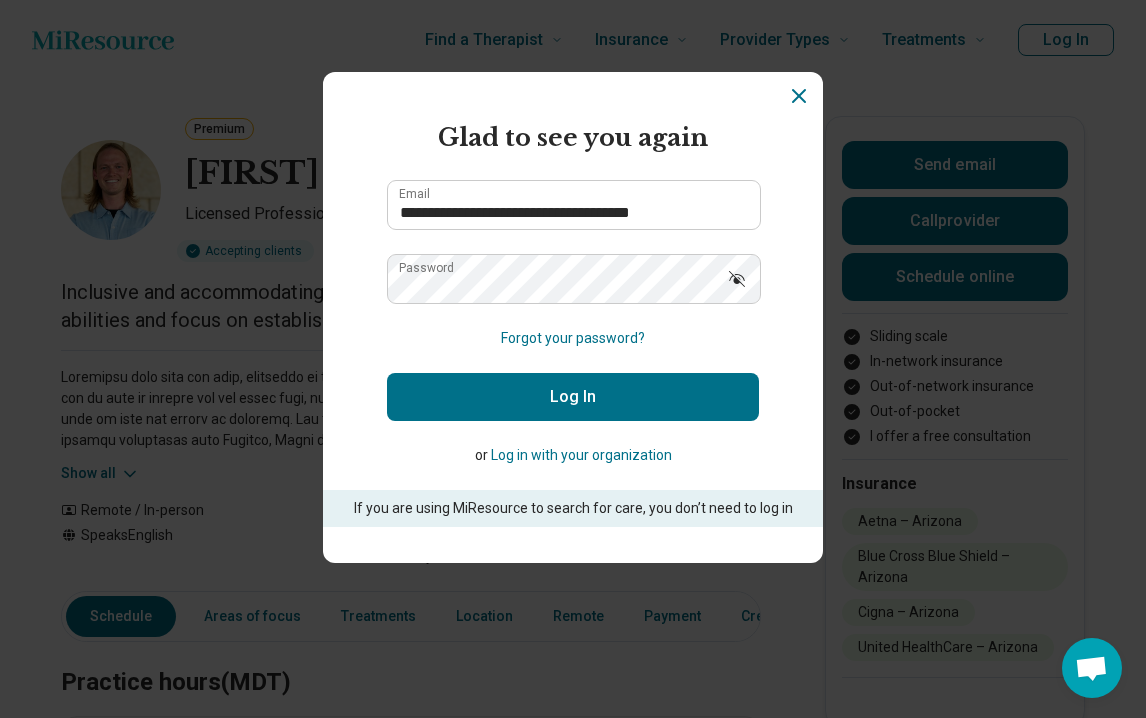 click on "Log In" at bounding box center [573, 397] 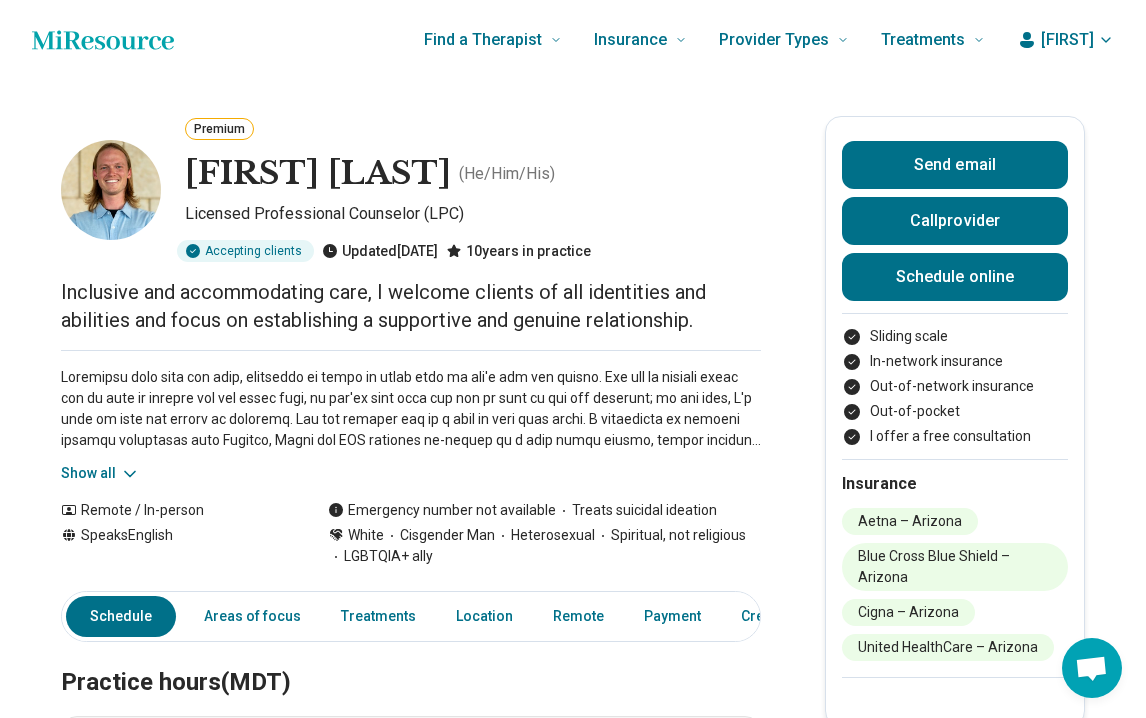 click on "[FIRST]" at bounding box center [1067, 40] 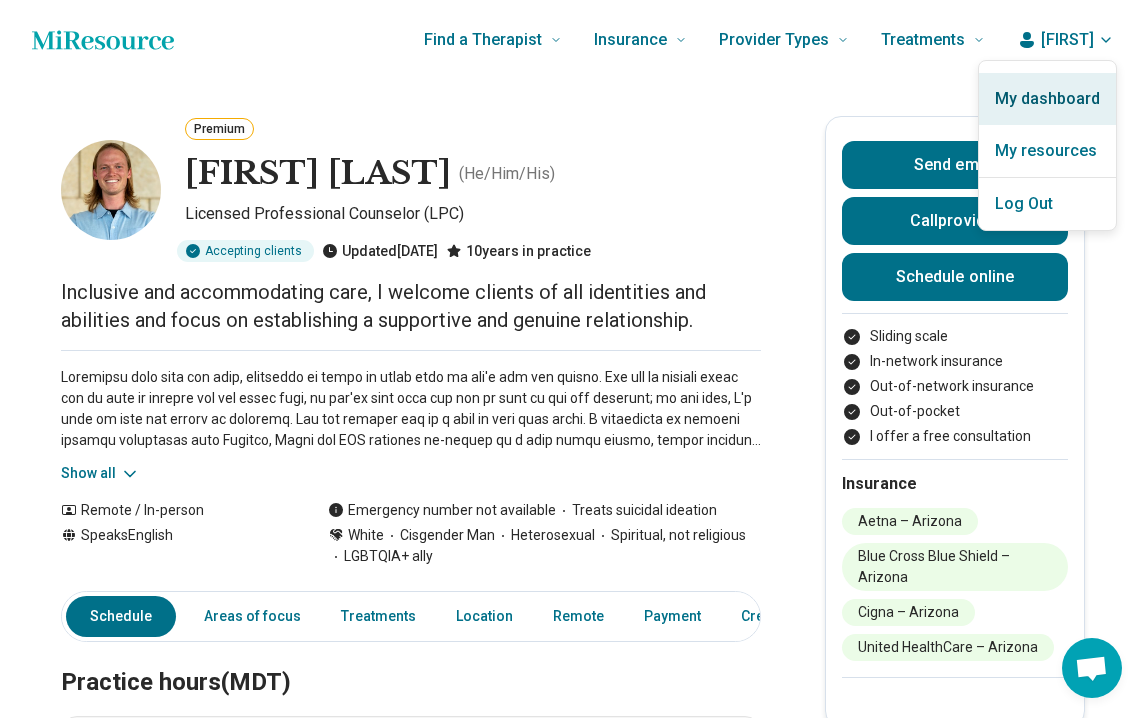 click on "My dashboard" at bounding box center (1047, 99) 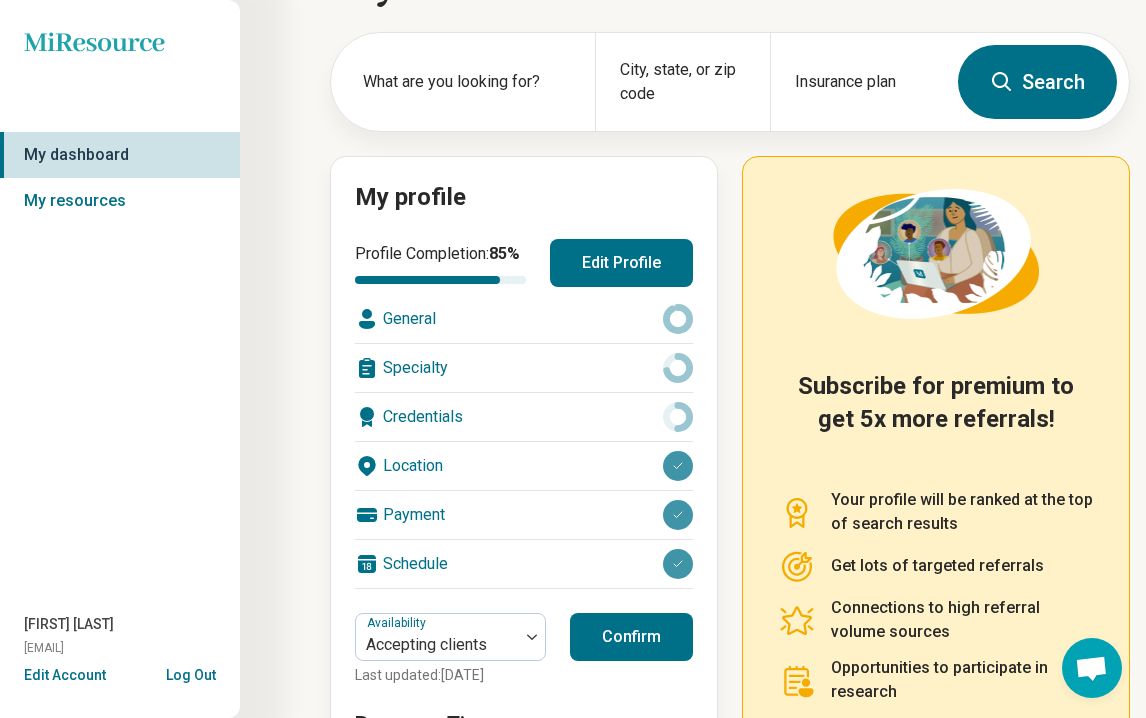 scroll, scrollTop: 249, scrollLeft: 0, axis: vertical 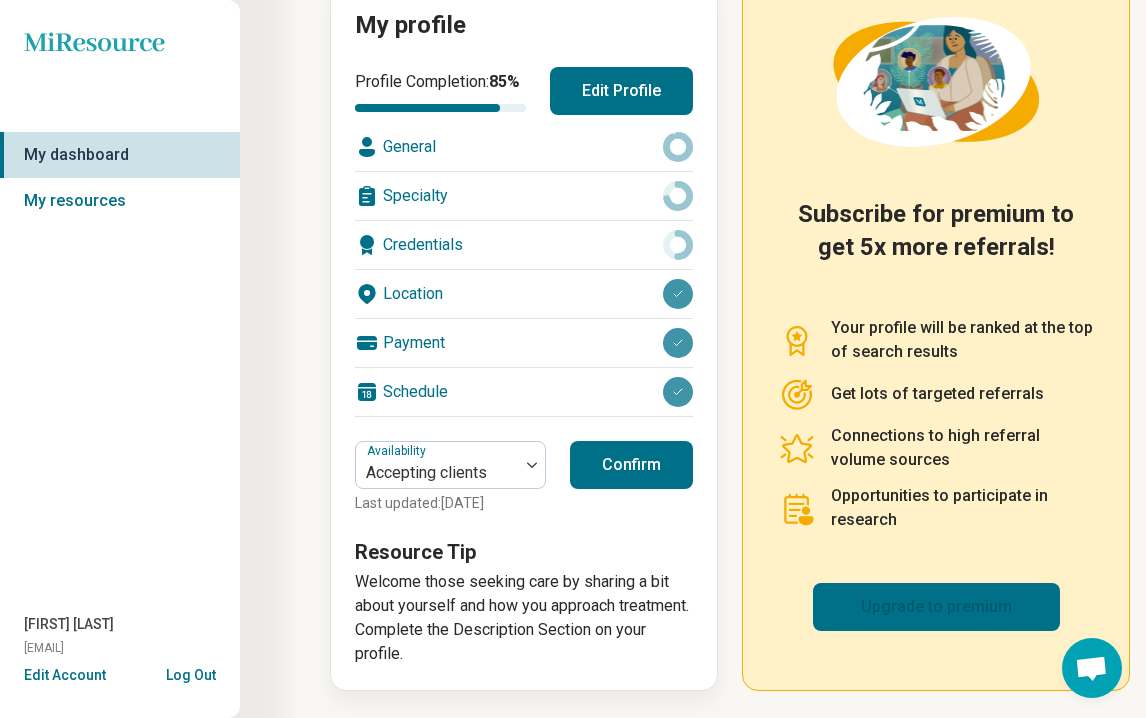 click on "Upgrade to premium" at bounding box center [936, 607] 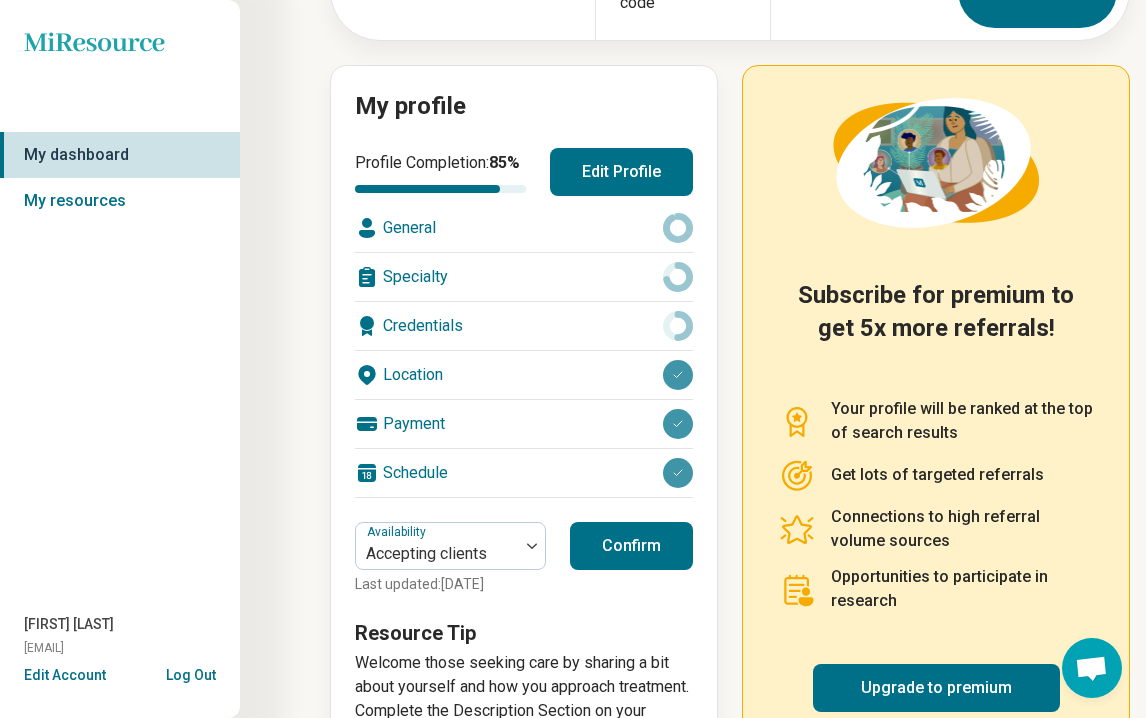 scroll, scrollTop: 146, scrollLeft: 0, axis: vertical 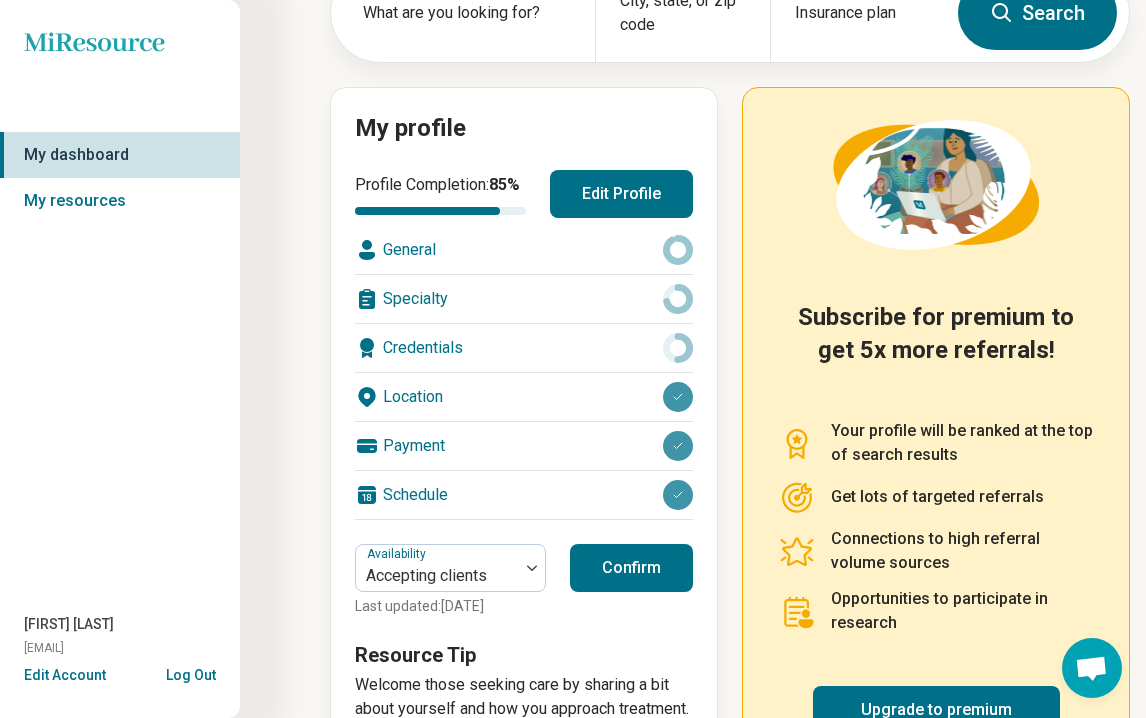 click on "Confirm" at bounding box center (631, 568) 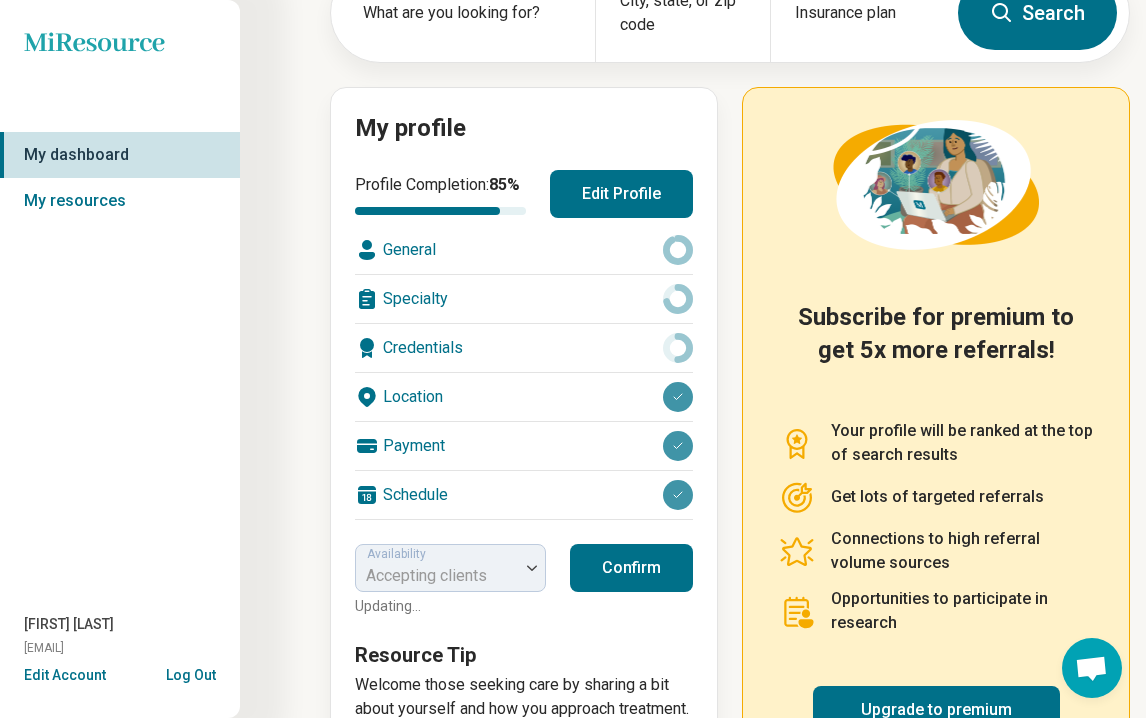 click on "Credentials" at bounding box center [524, 348] 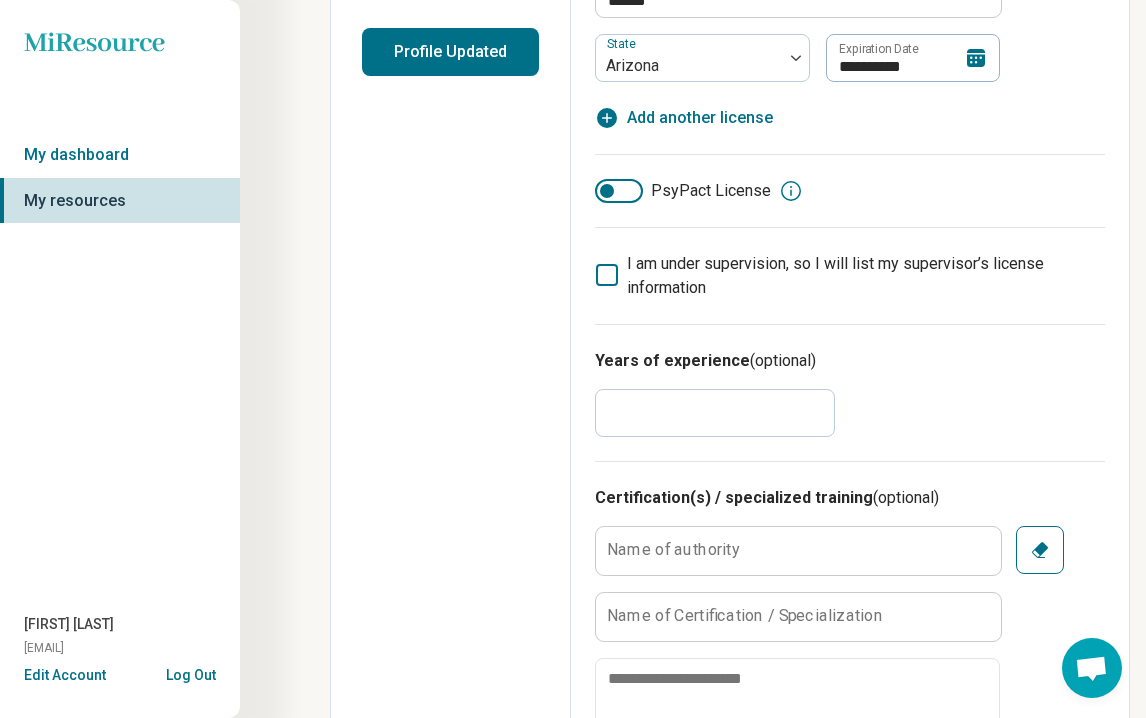 scroll, scrollTop: 524, scrollLeft: 0, axis: vertical 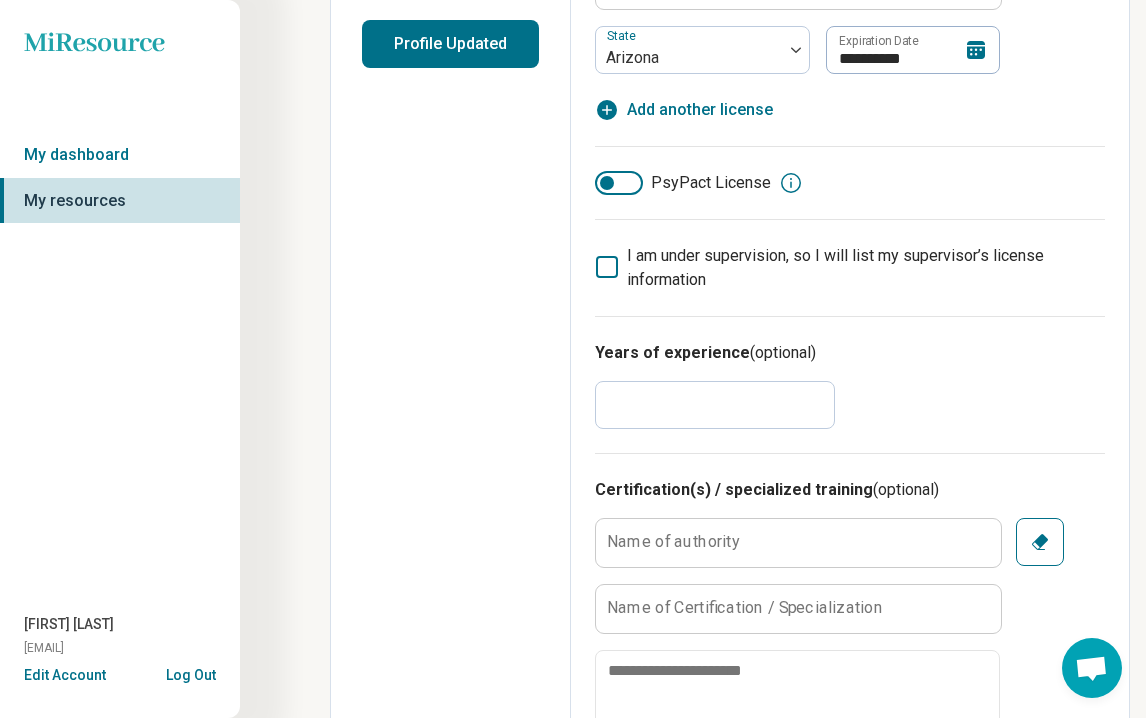 drag, startPoint x: 644, startPoint y: 410, endPoint x: 567, endPoint y: 400, distance: 77.64664 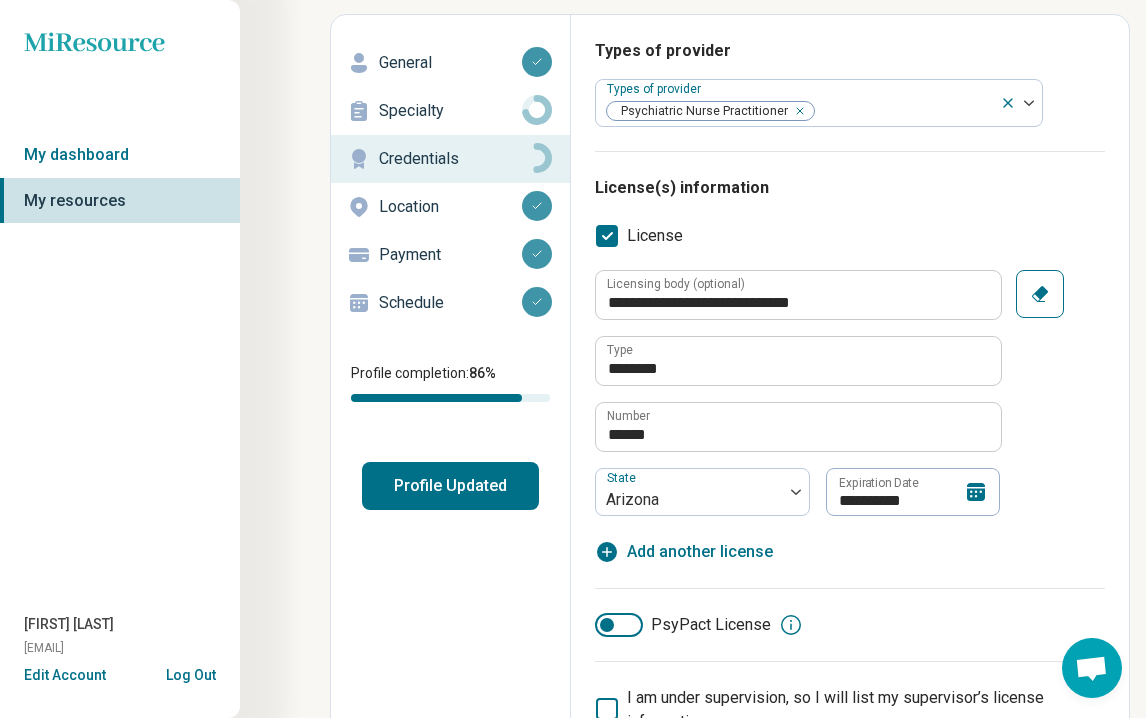 scroll, scrollTop: 84, scrollLeft: 0, axis: vertical 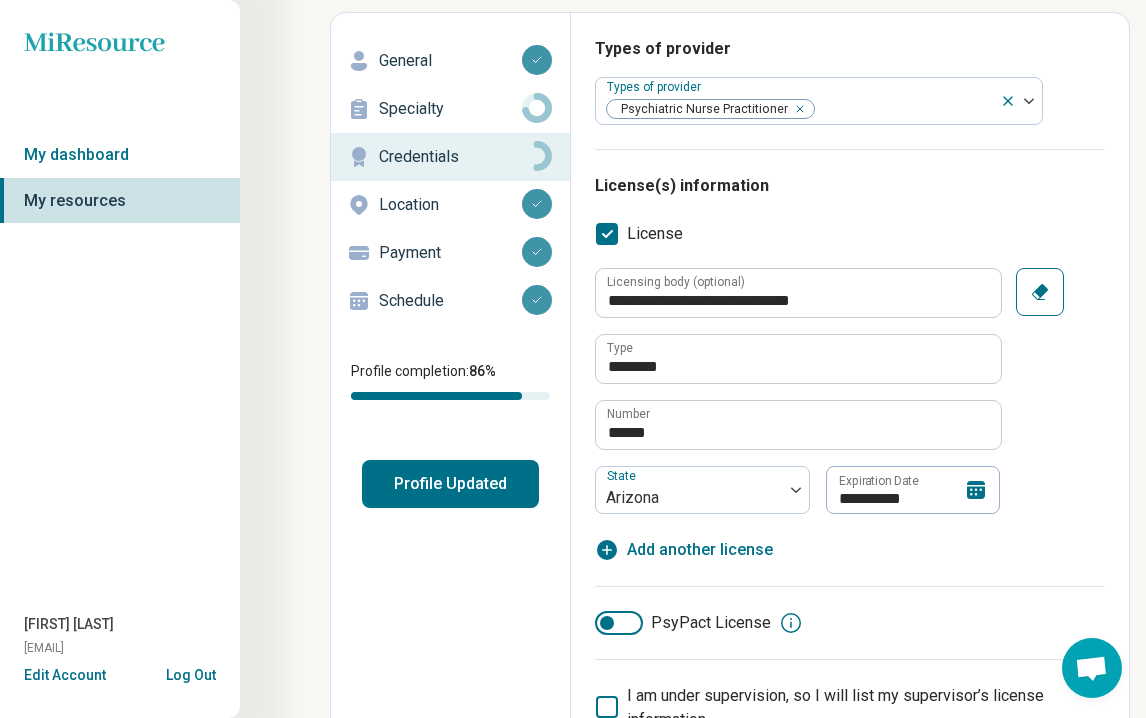 type on "*" 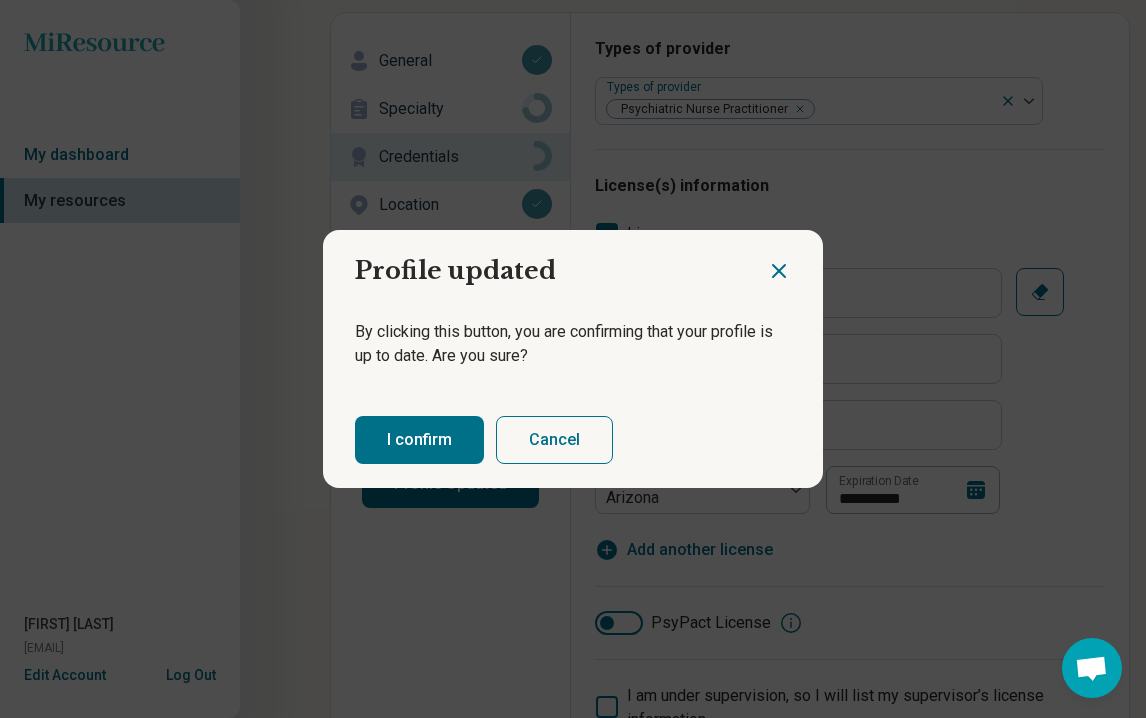 click on "I confirm" at bounding box center (419, 440) 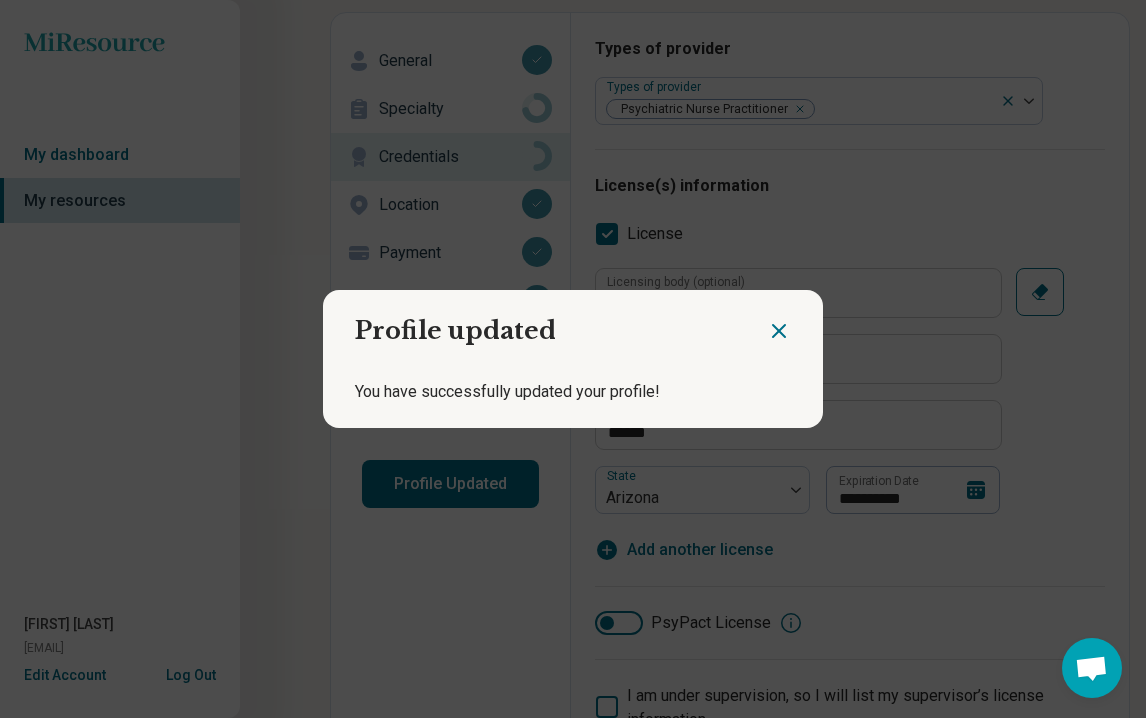 click 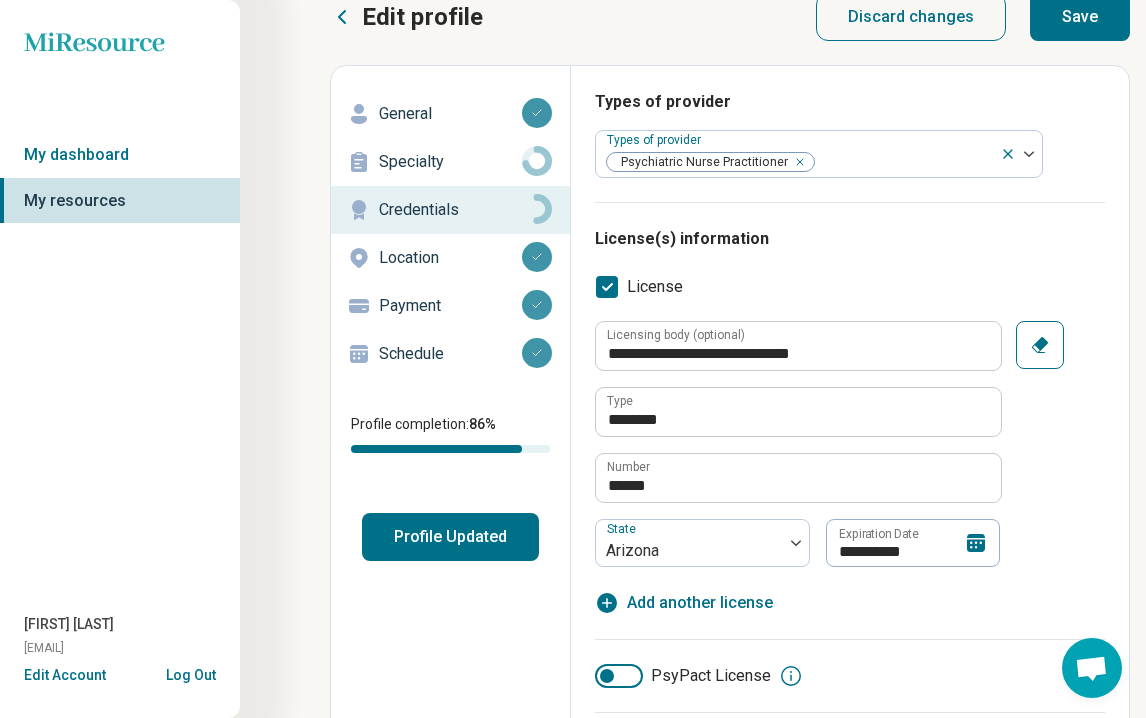 scroll, scrollTop: 0, scrollLeft: 0, axis: both 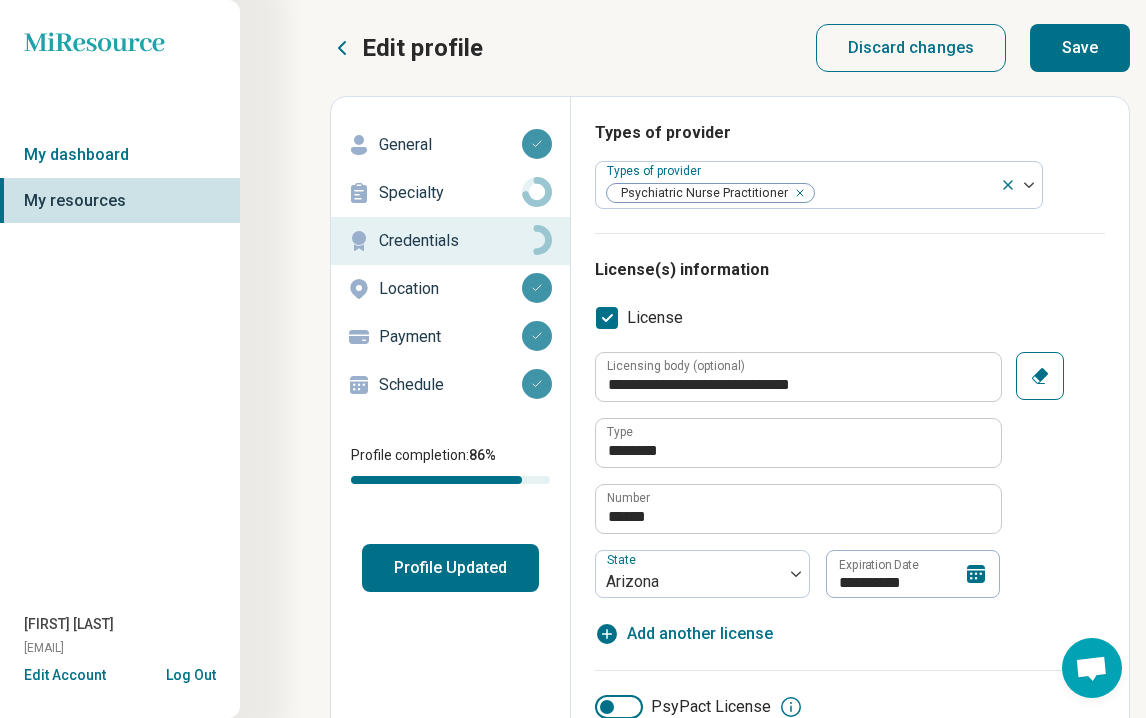 click on "Specialty" at bounding box center (450, 193) 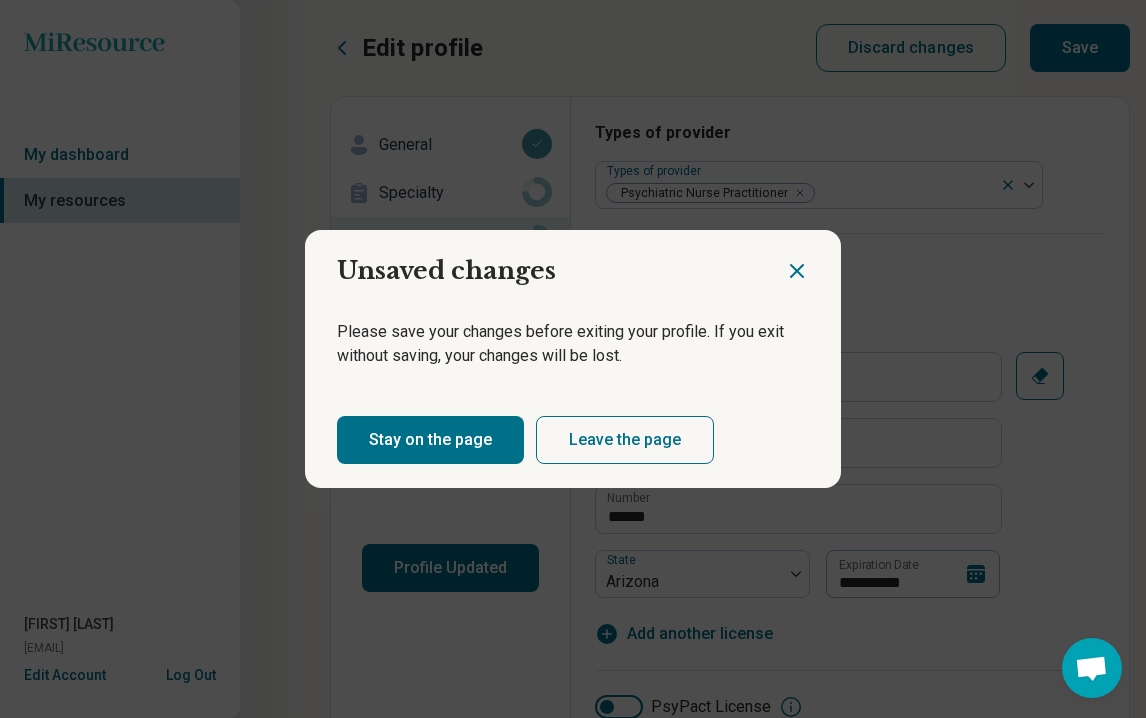 click on "Leave the page" at bounding box center (625, 440) 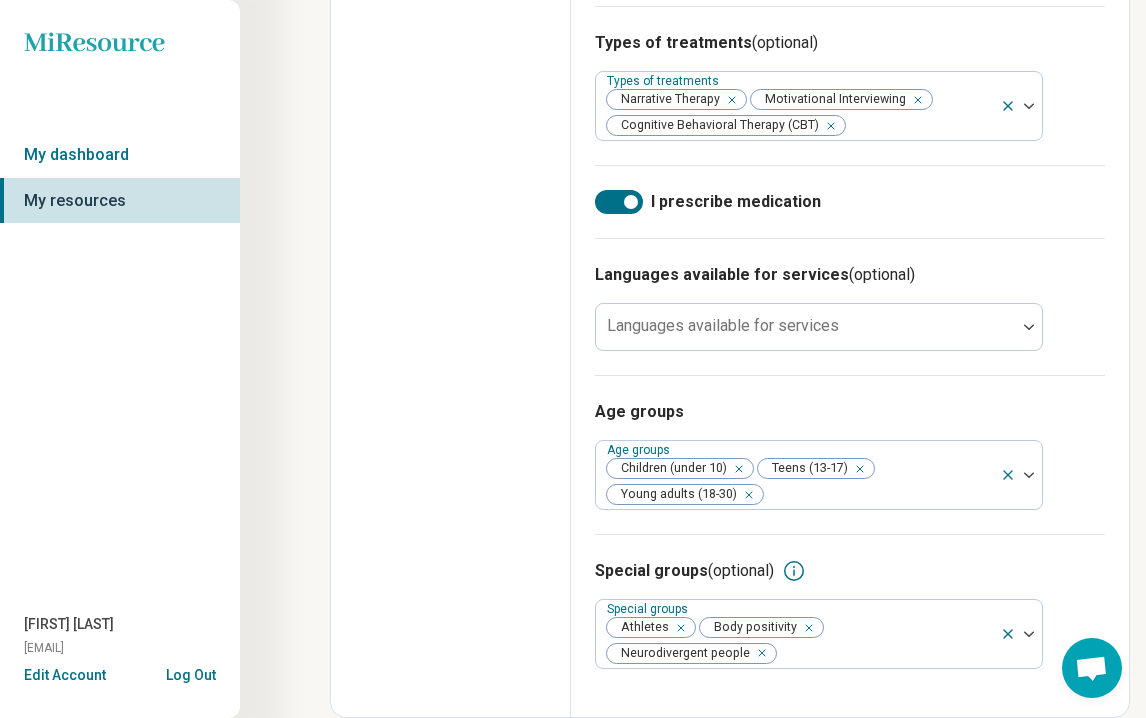 scroll, scrollTop: 1336, scrollLeft: 0, axis: vertical 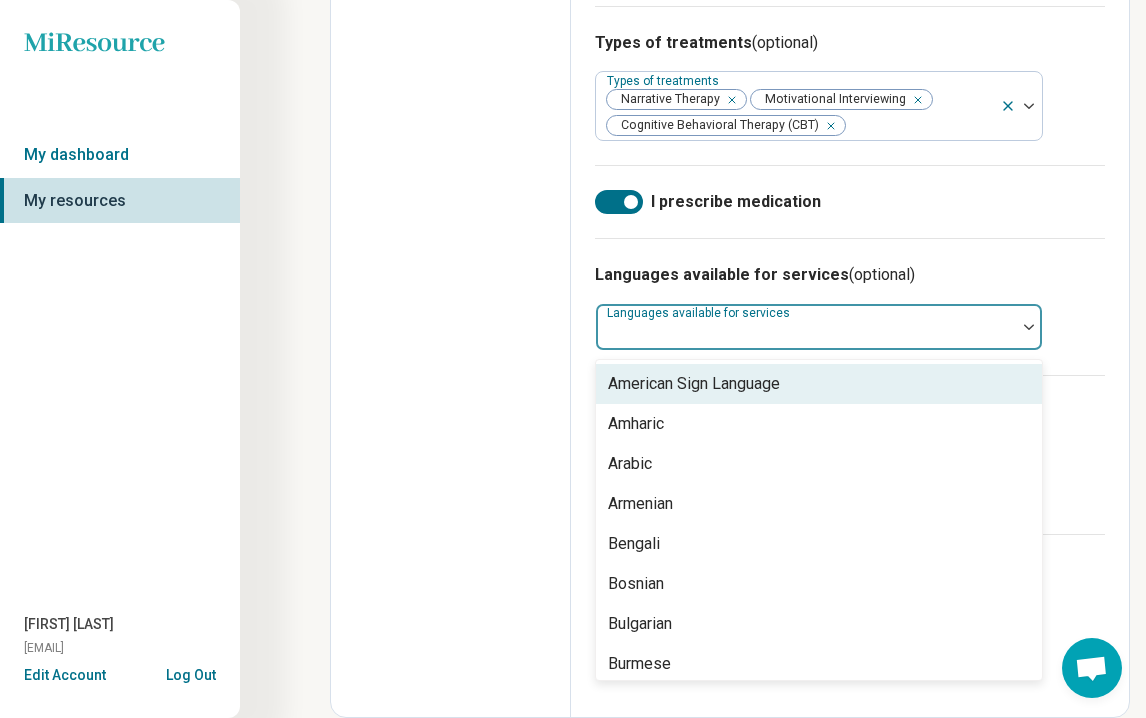 click on "Languages available for services" at bounding box center (819, 327) 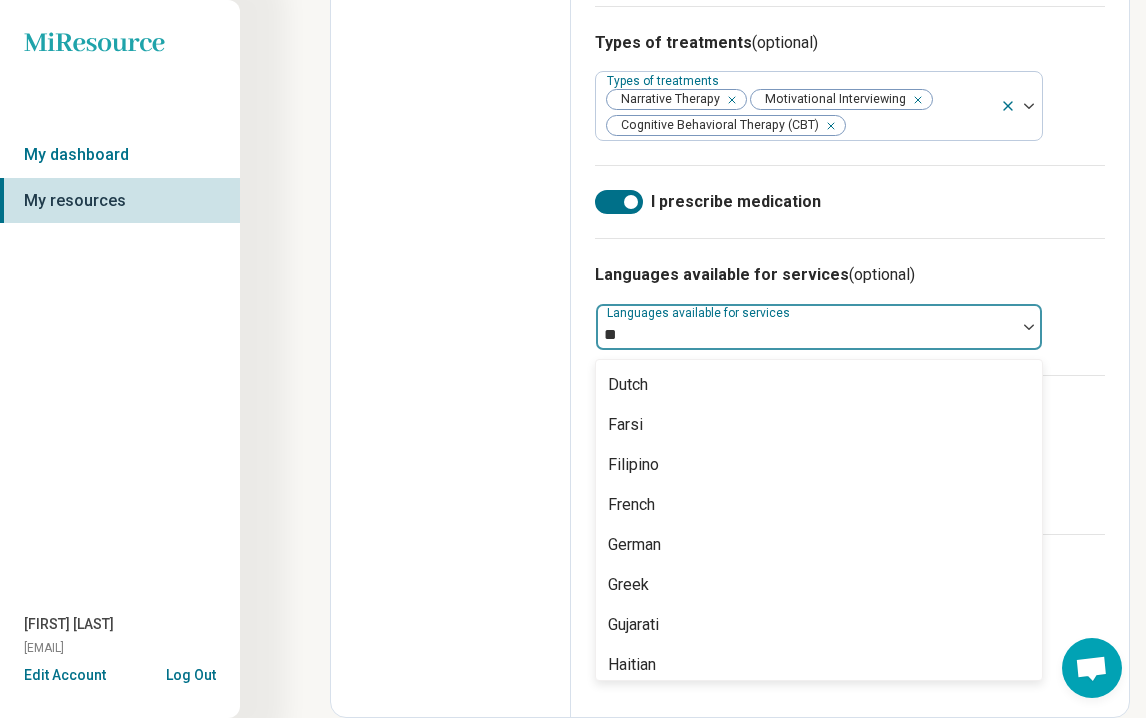 scroll, scrollTop: 0, scrollLeft: 0, axis: both 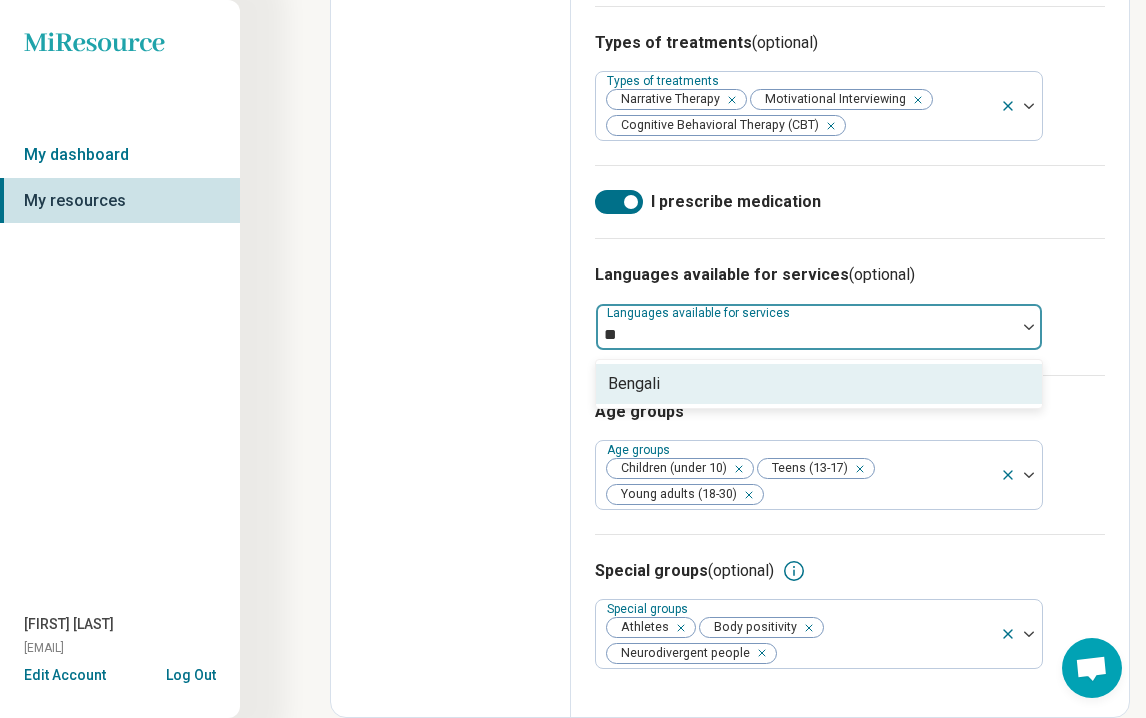 type on "*" 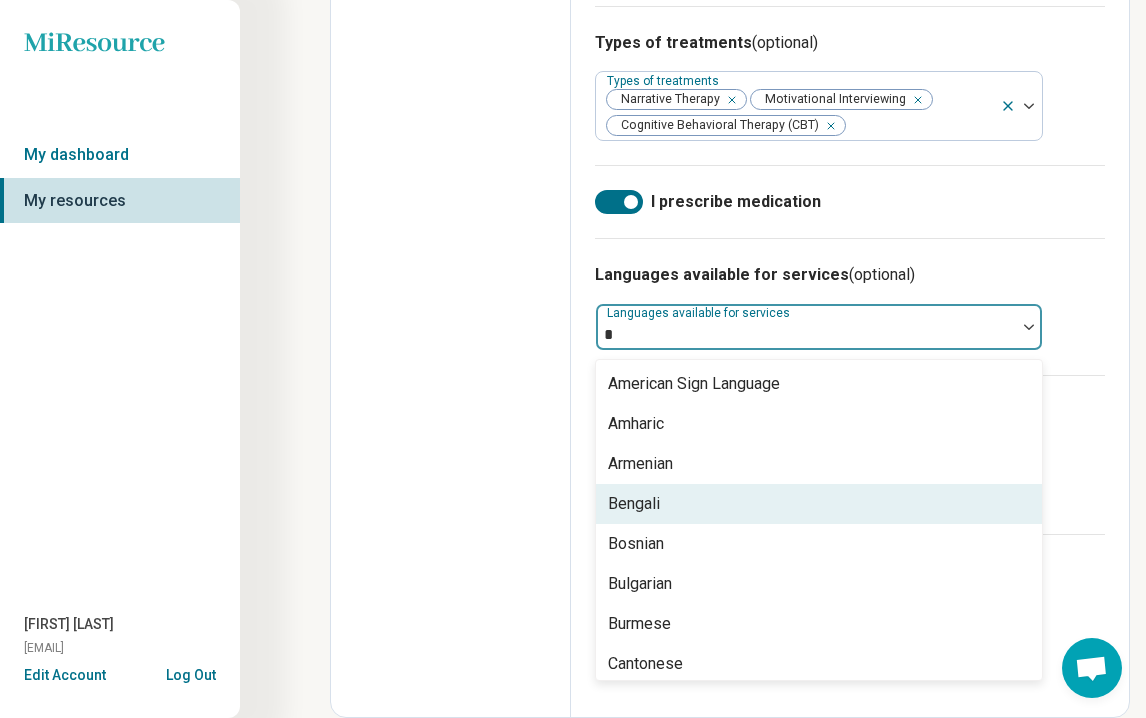 type 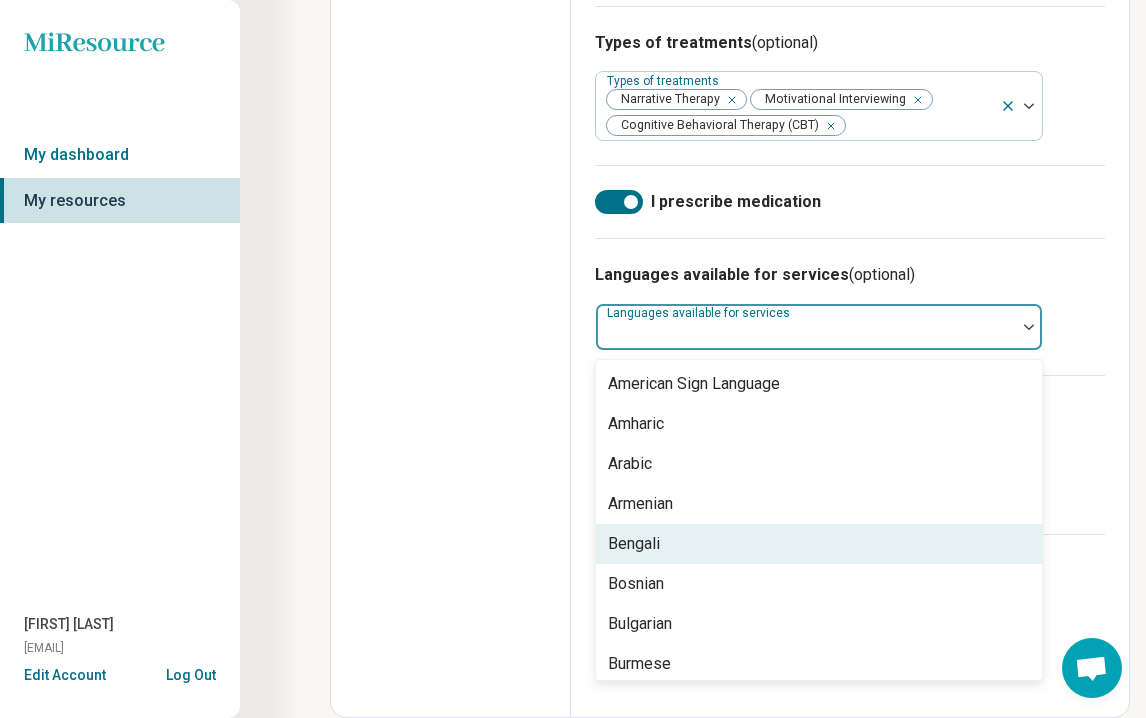 click on "Edit profile General Specialty Credentials Location Payment Schedule Profile completion:  86 % Profile Updated" at bounding box center [451, -249] 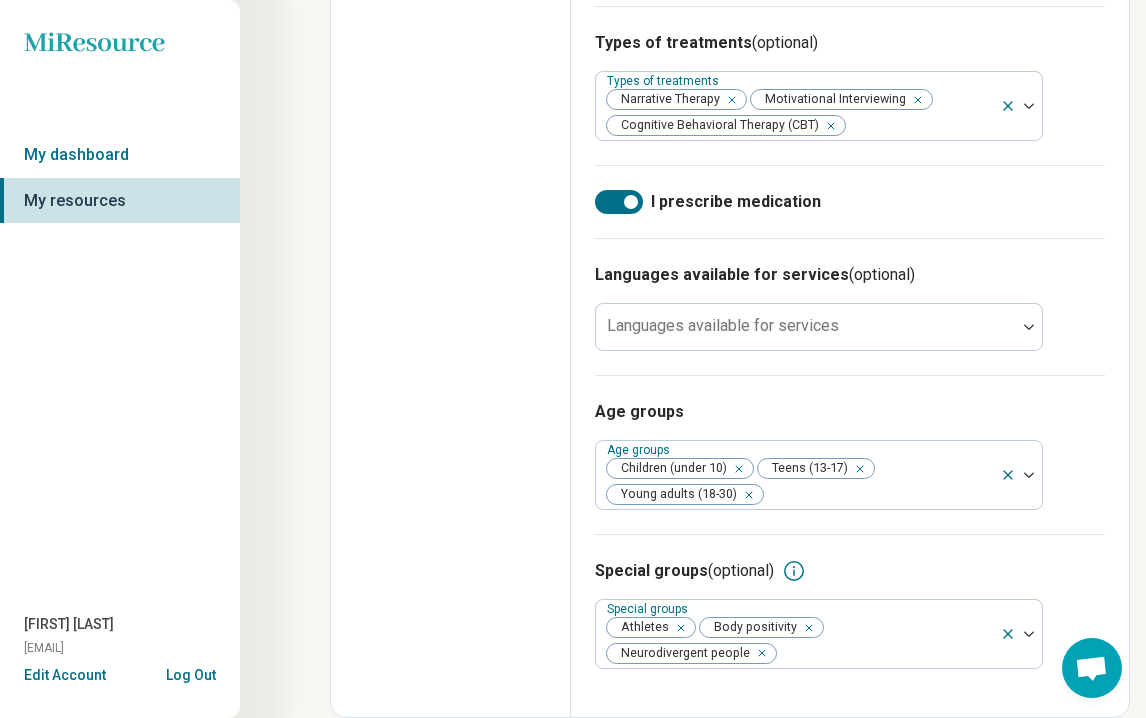 scroll, scrollTop: 1323, scrollLeft: 0, axis: vertical 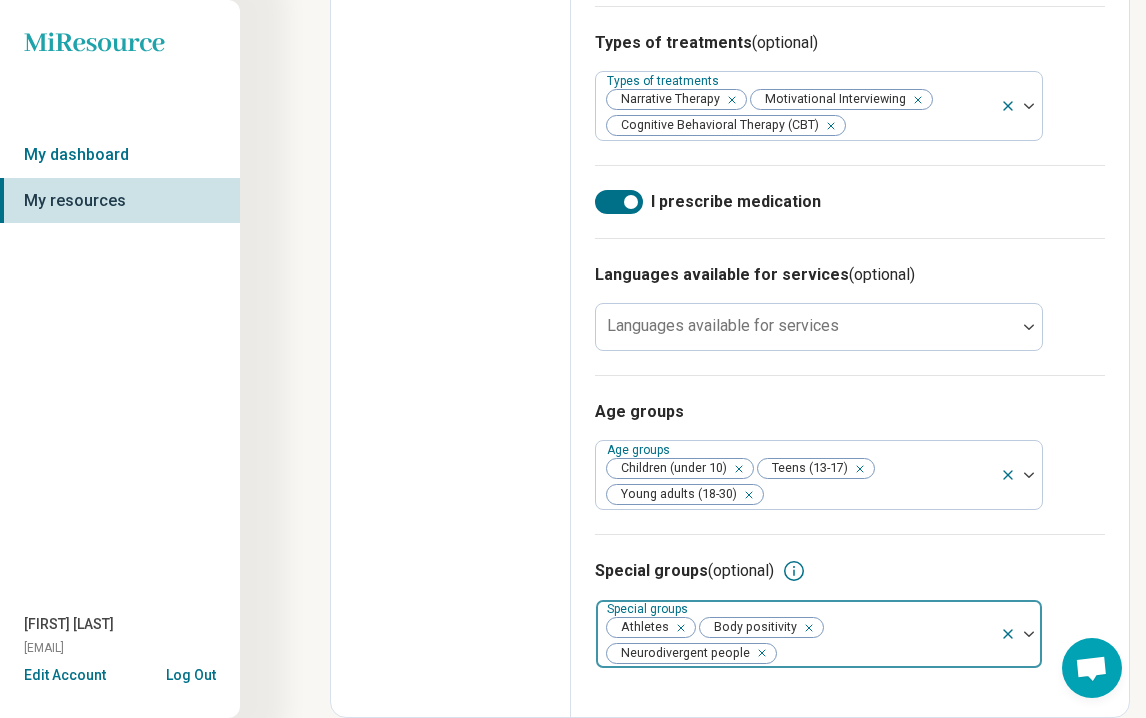 click at bounding box center [885, 654] 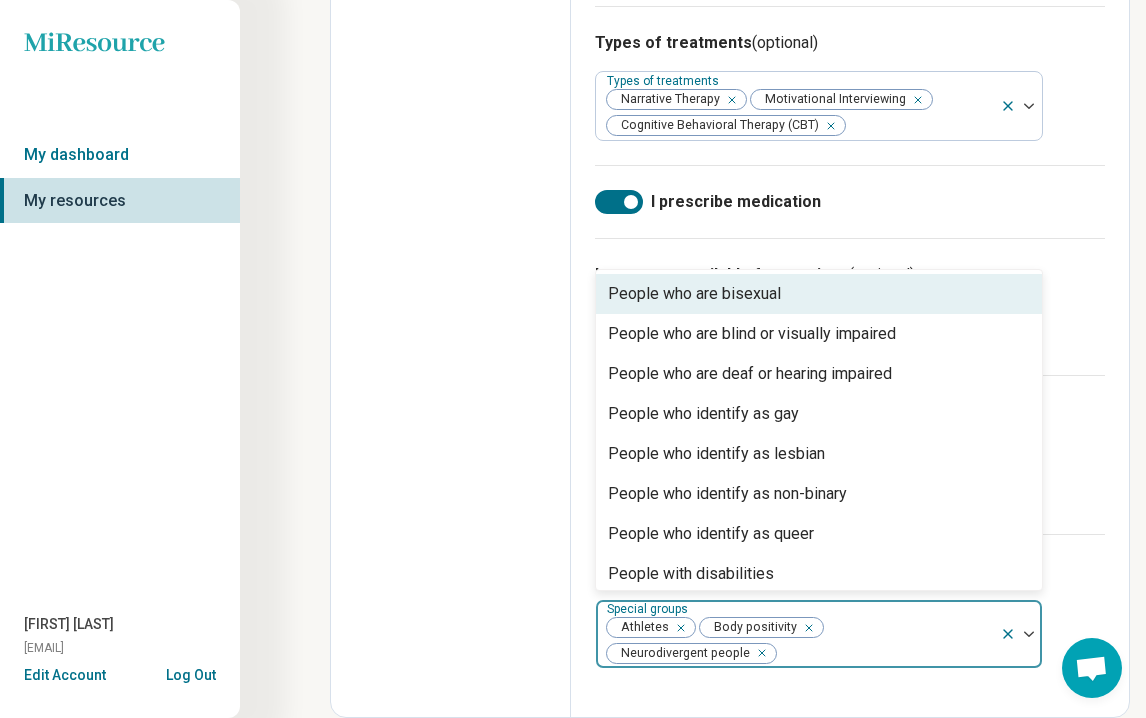 scroll, scrollTop: 322, scrollLeft: 0, axis: vertical 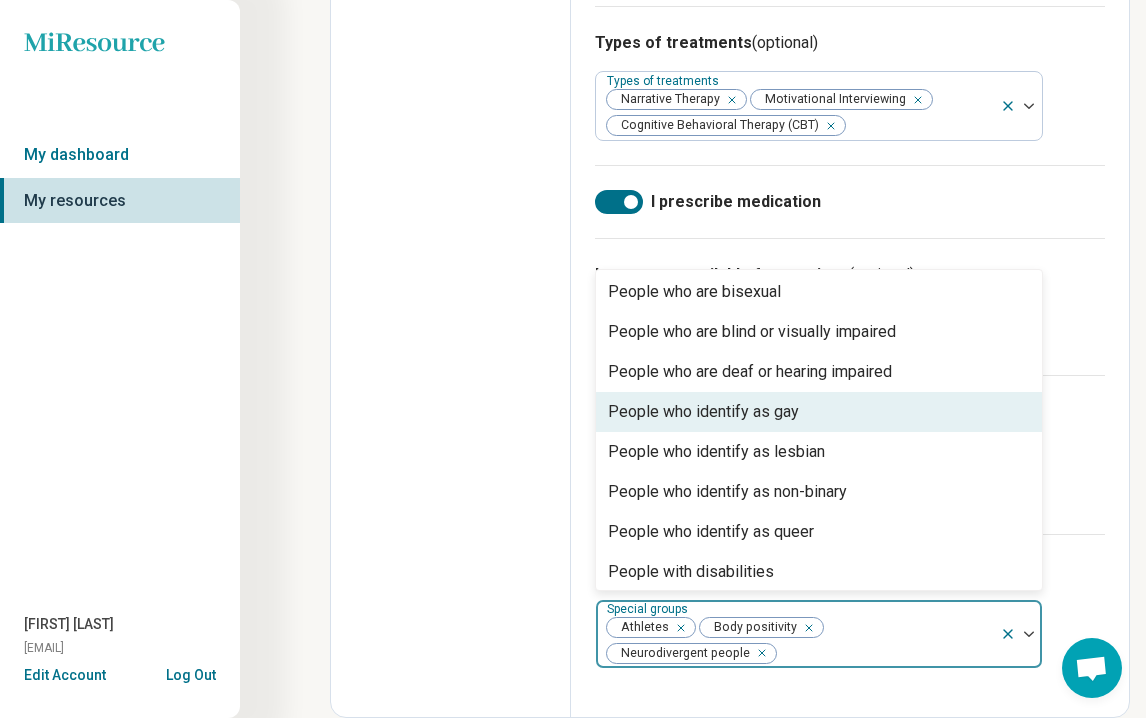 click on "People who identify as gay" at bounding box center [703, 412] 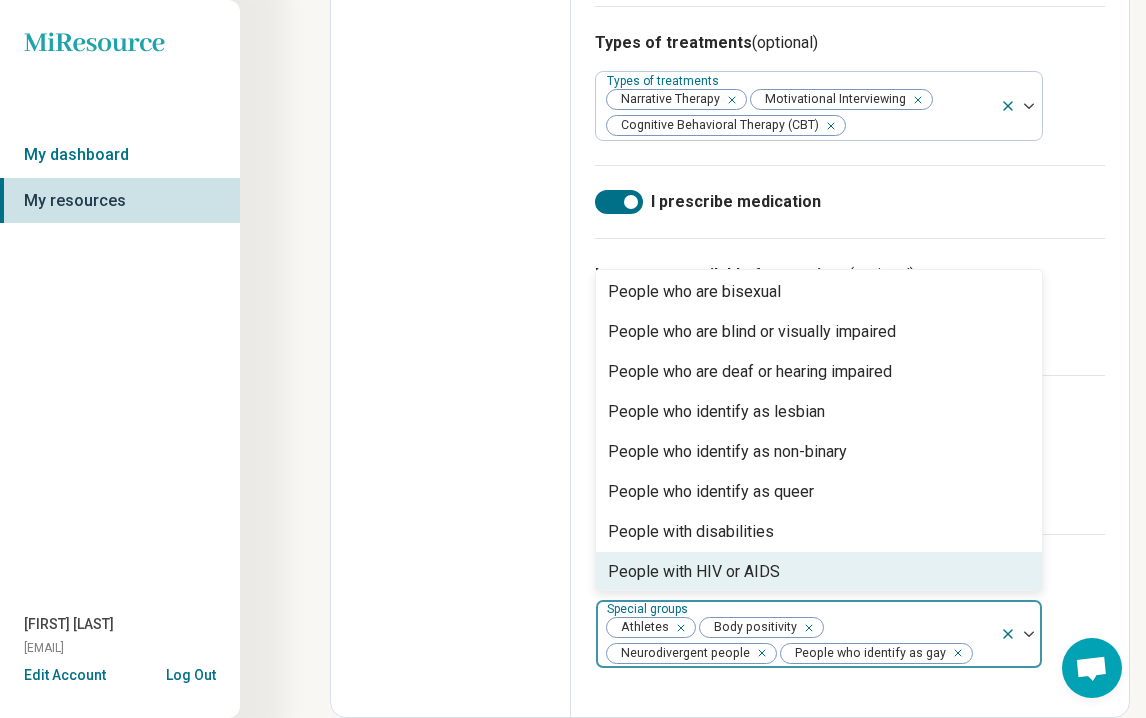 click at bounding box center (954, 654) 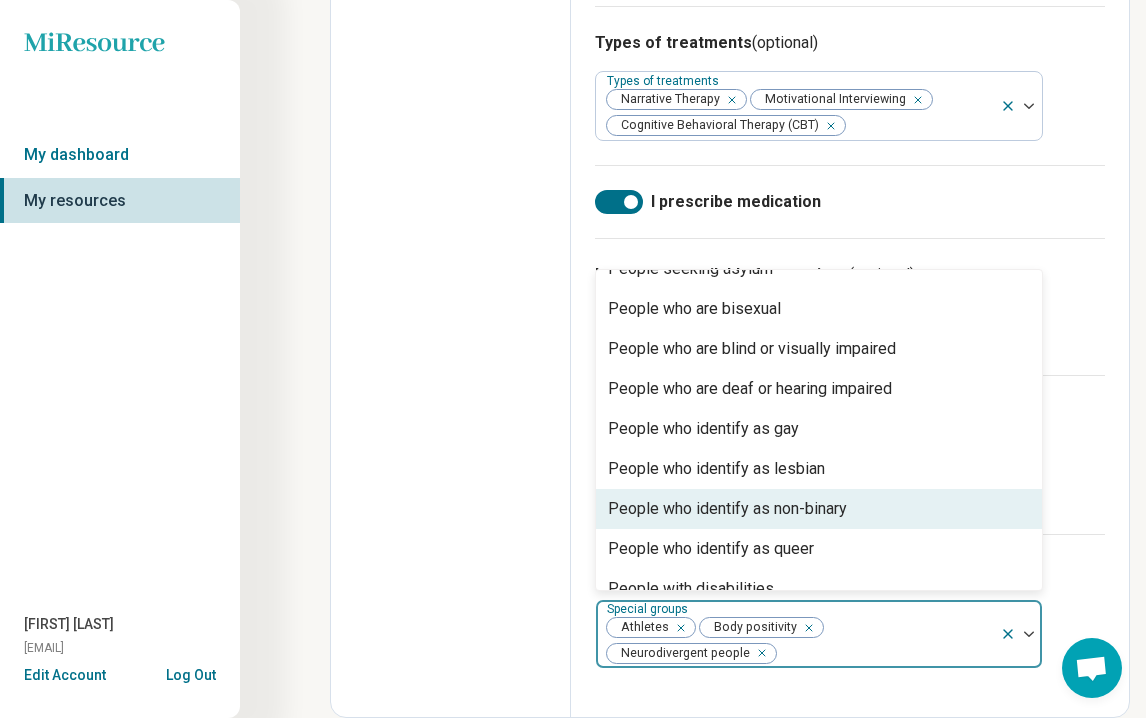 scroll, scrollTop: 297, scrollLeft: 0, axis: vertical 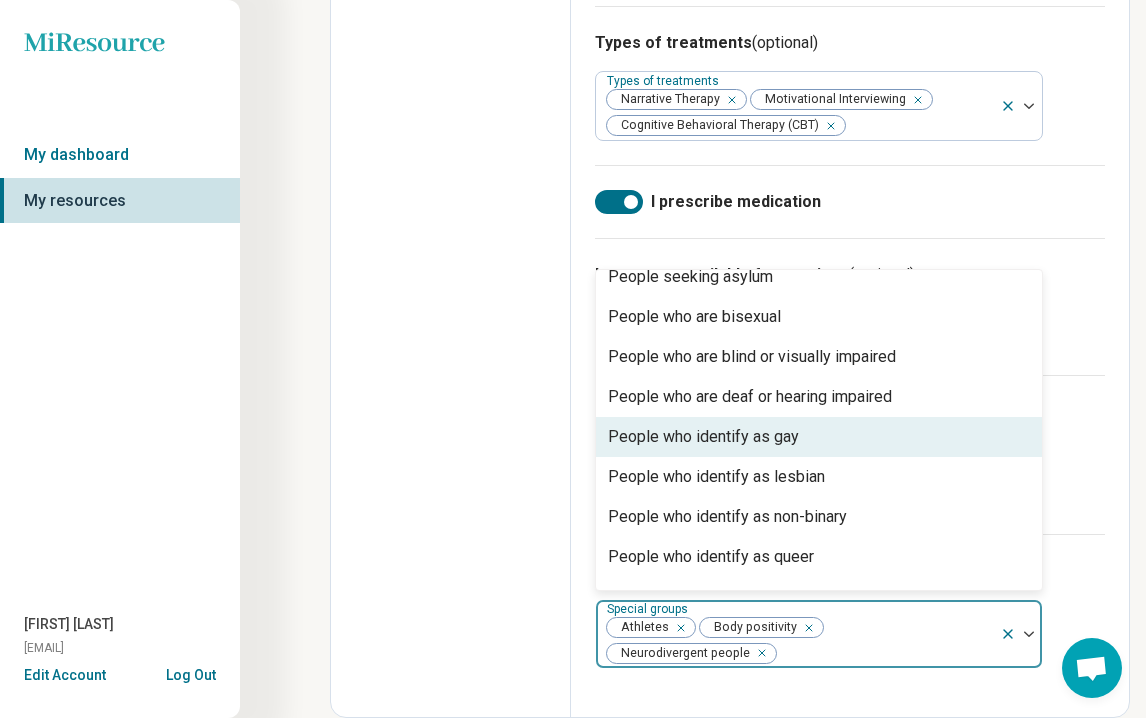 click on "People who identify as gay" at bounding box center [703, 437] 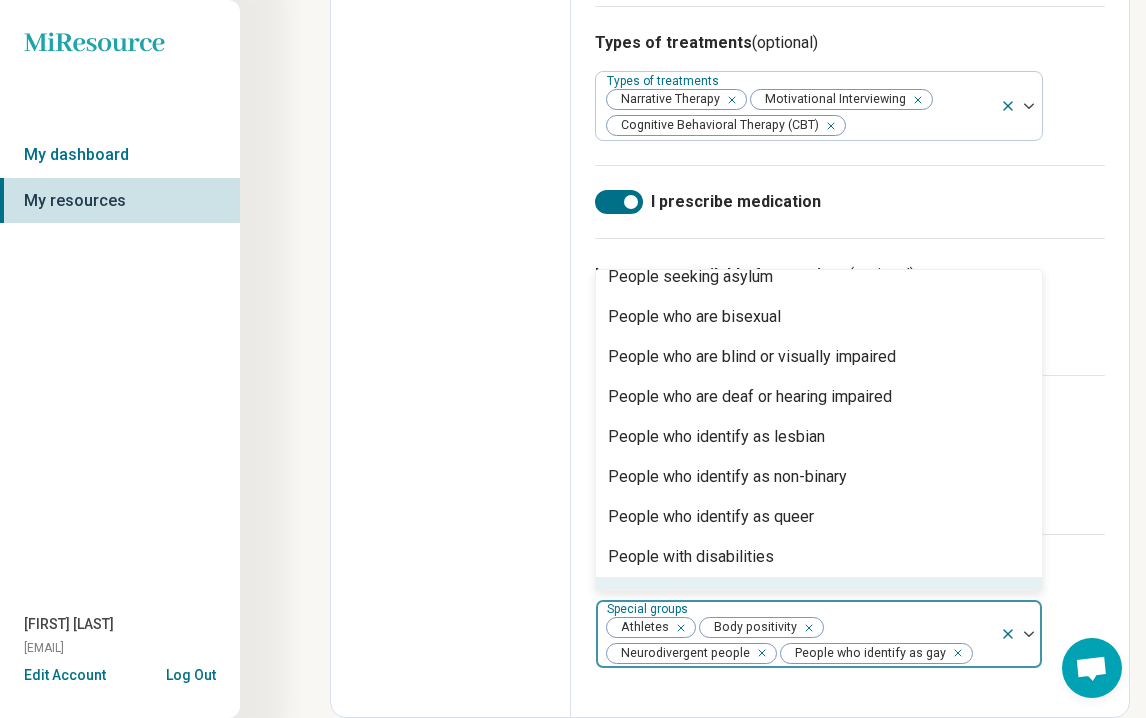 click on "Athletes Body positivity Neurodivergent people People who identify as gay" at bounding box center [798, 634] 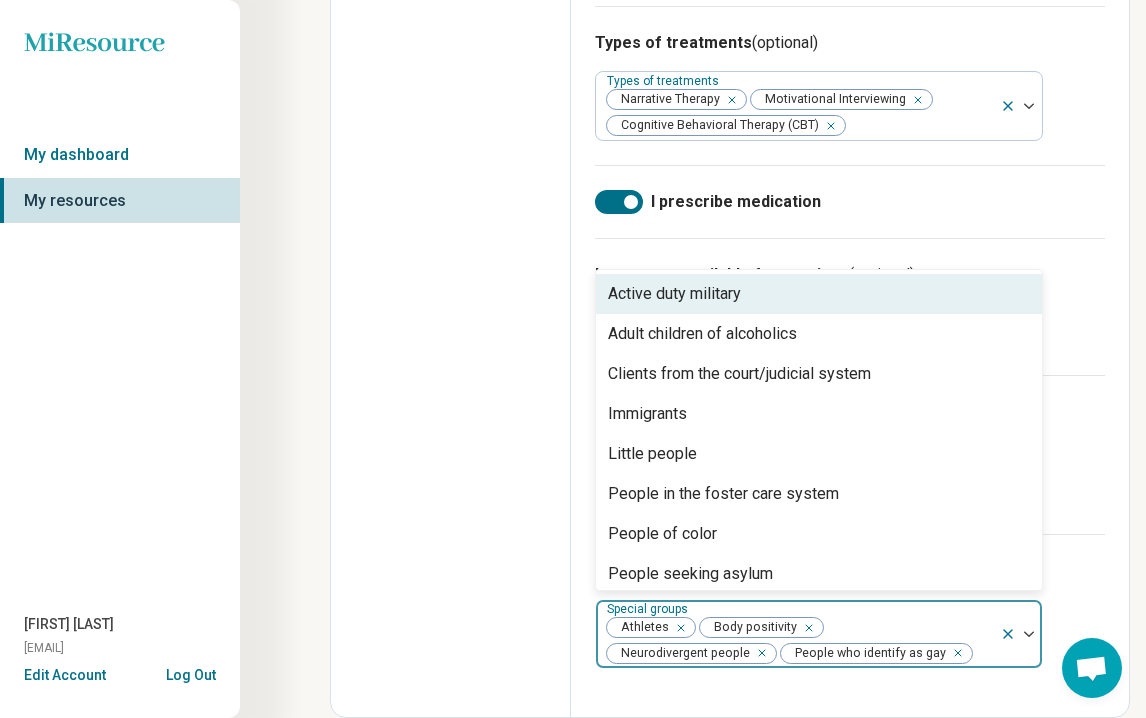 click on "Athletes Body positivity Neurodivergent people People who identify as gay" at bounding box center [798, 634] 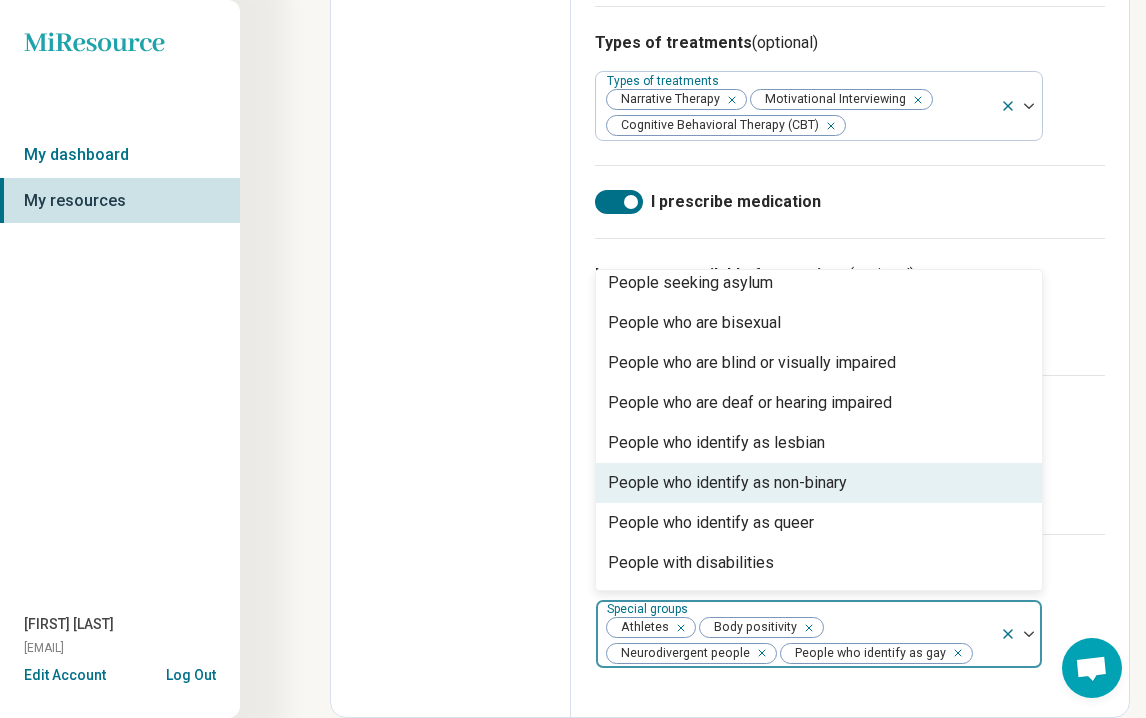 scroll, scrollTop: 281, scrollLeft: 0, axis: vertical 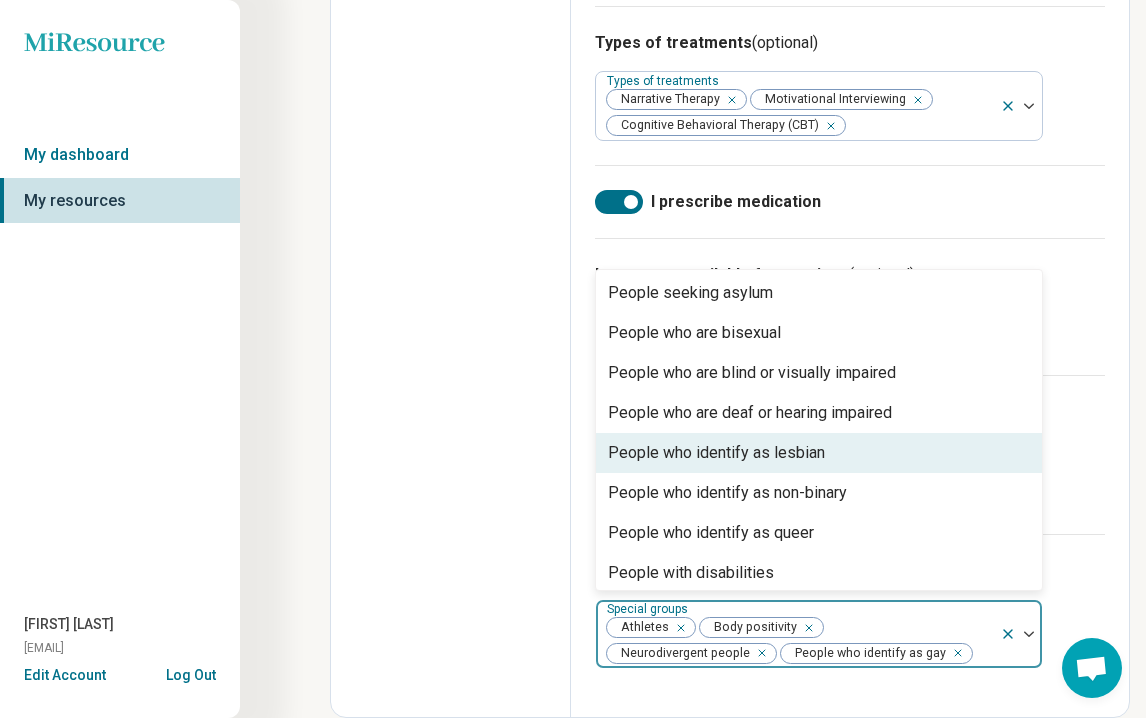 click on "People who identify as lesbian" at bounding box center [716, 453] 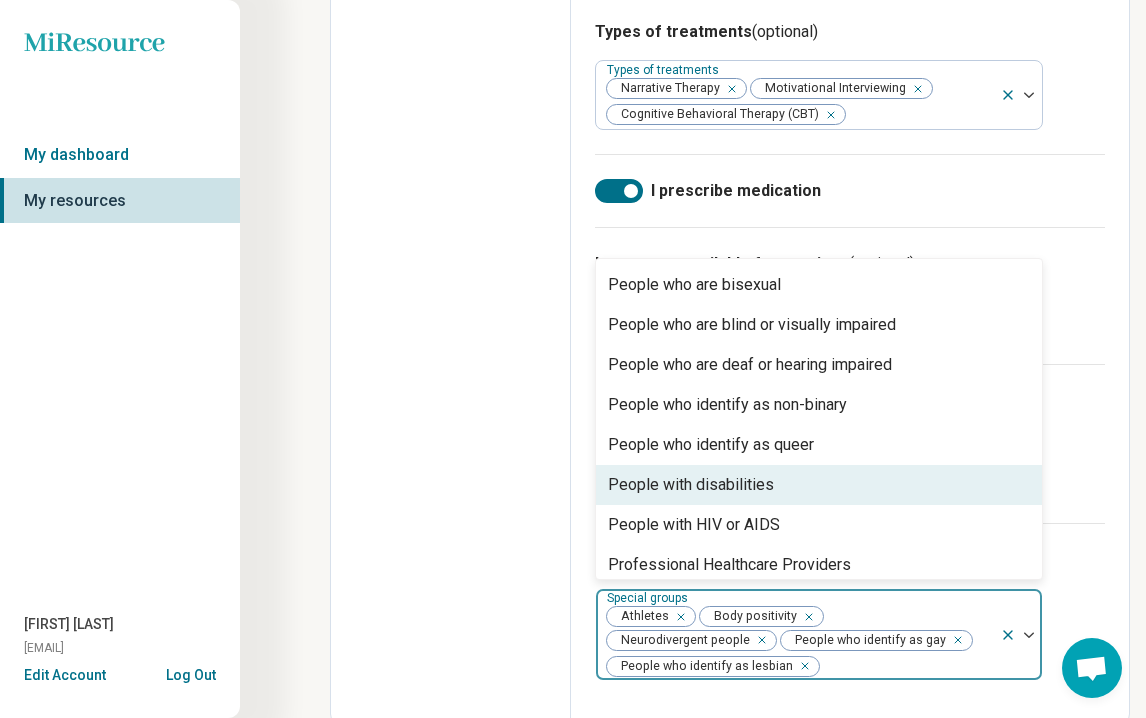 scroll, scrollTop: 331, scrollLeft: 0, axis: vertical 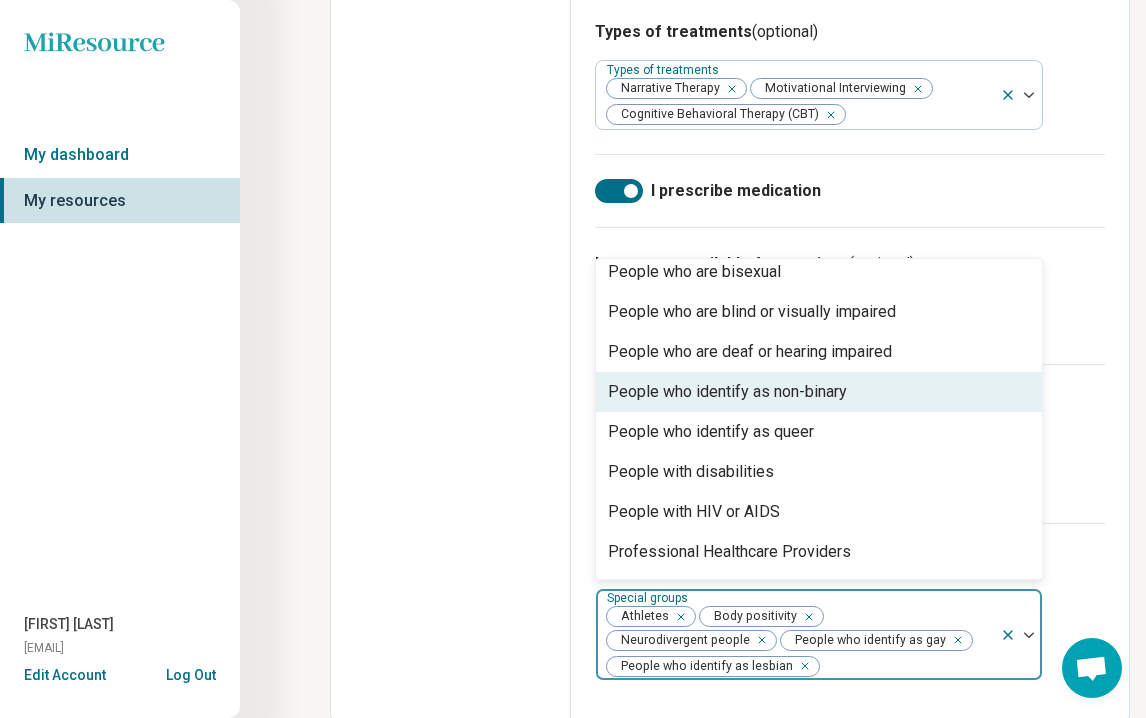 click on "People who identify as non-binary" at bounding box center [727, 392] 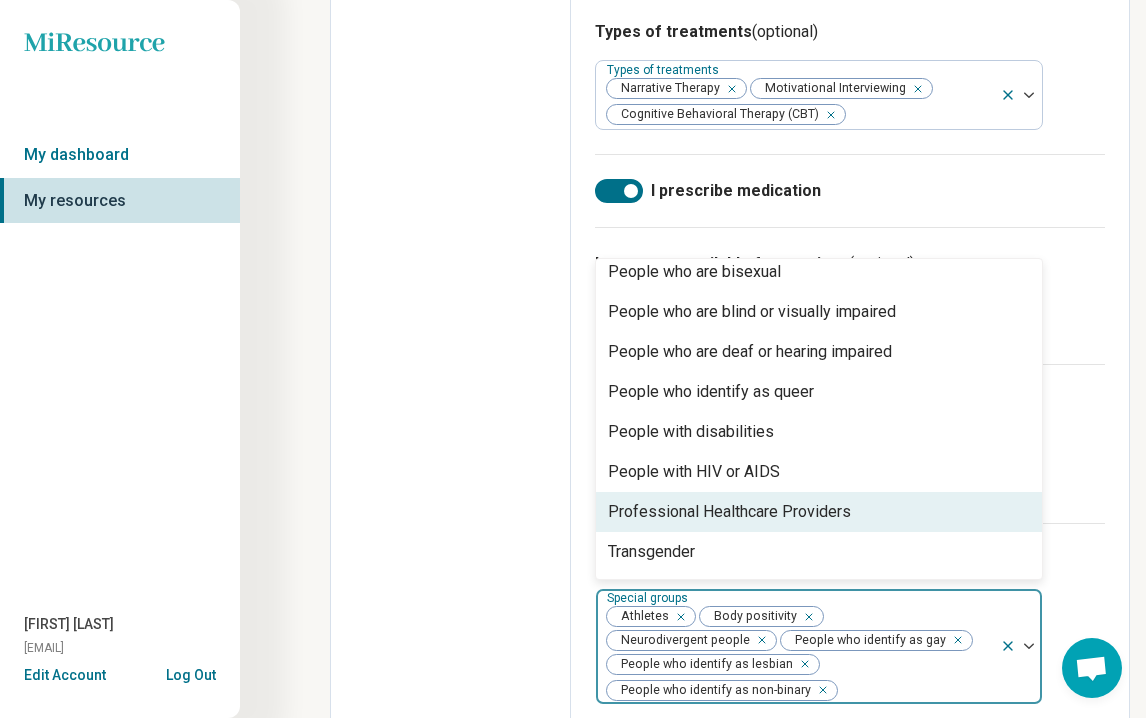scroll, scrollTop: 368, scrollLeft: 0, axis: vertical 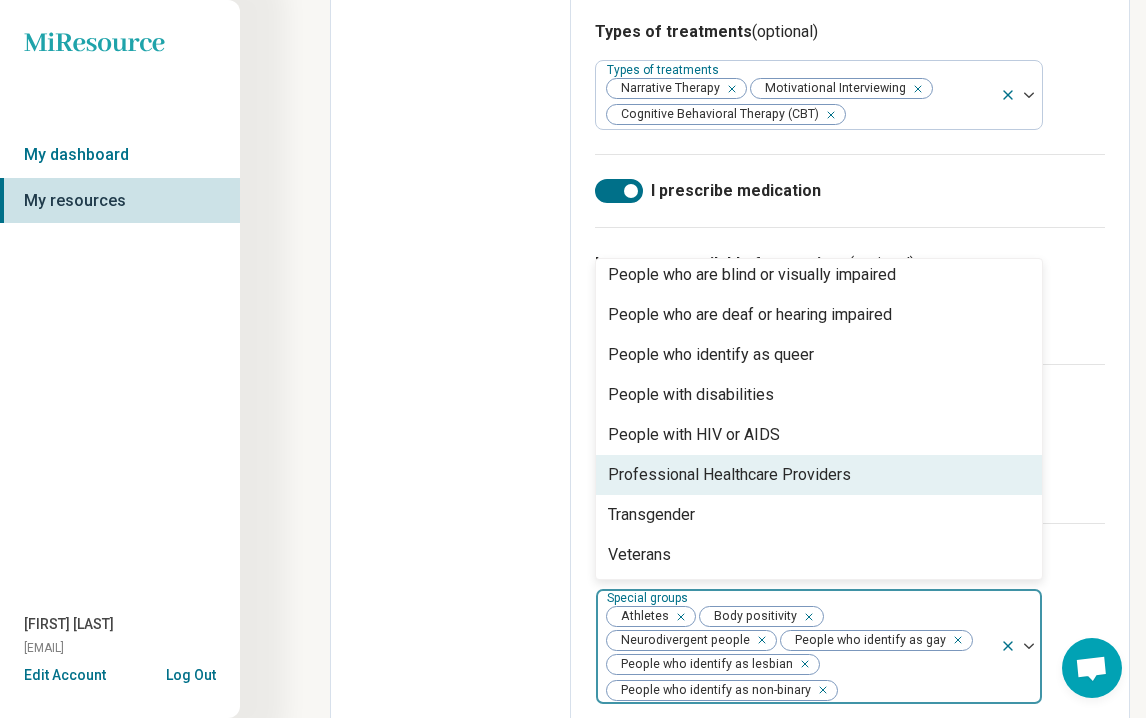 click on "Professional Healthcare Providers" at bounding box center (729, 475) 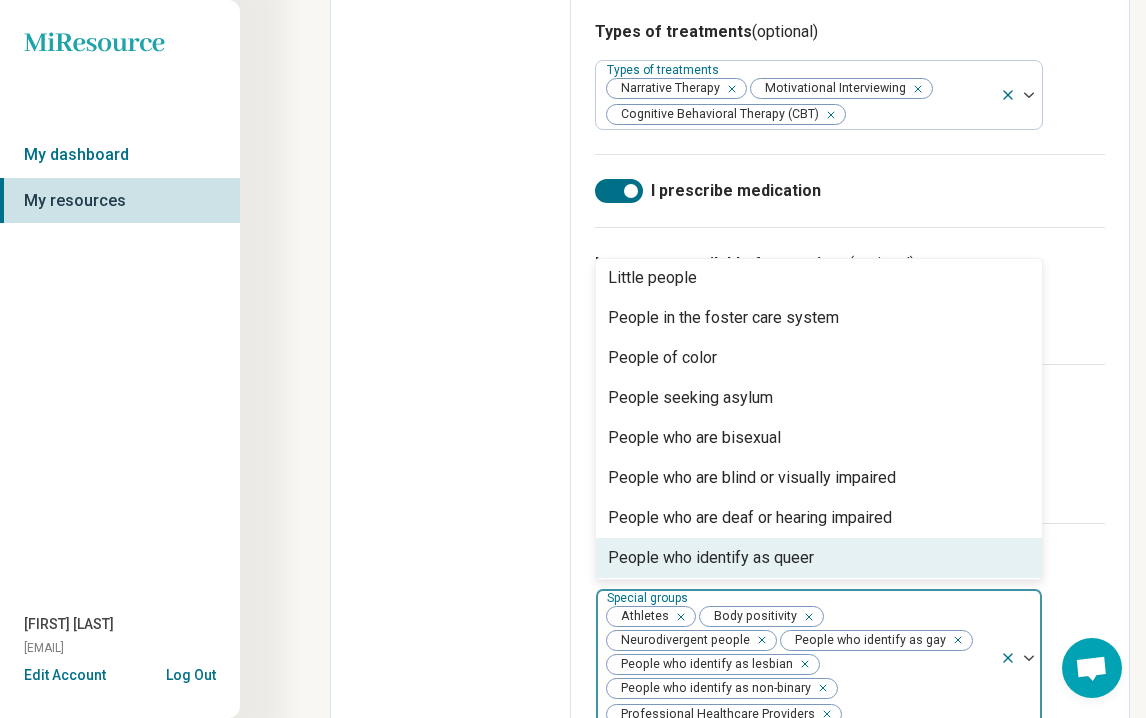 scroll, scrollTop: 145, scrollLeft: 0, axis: vertical 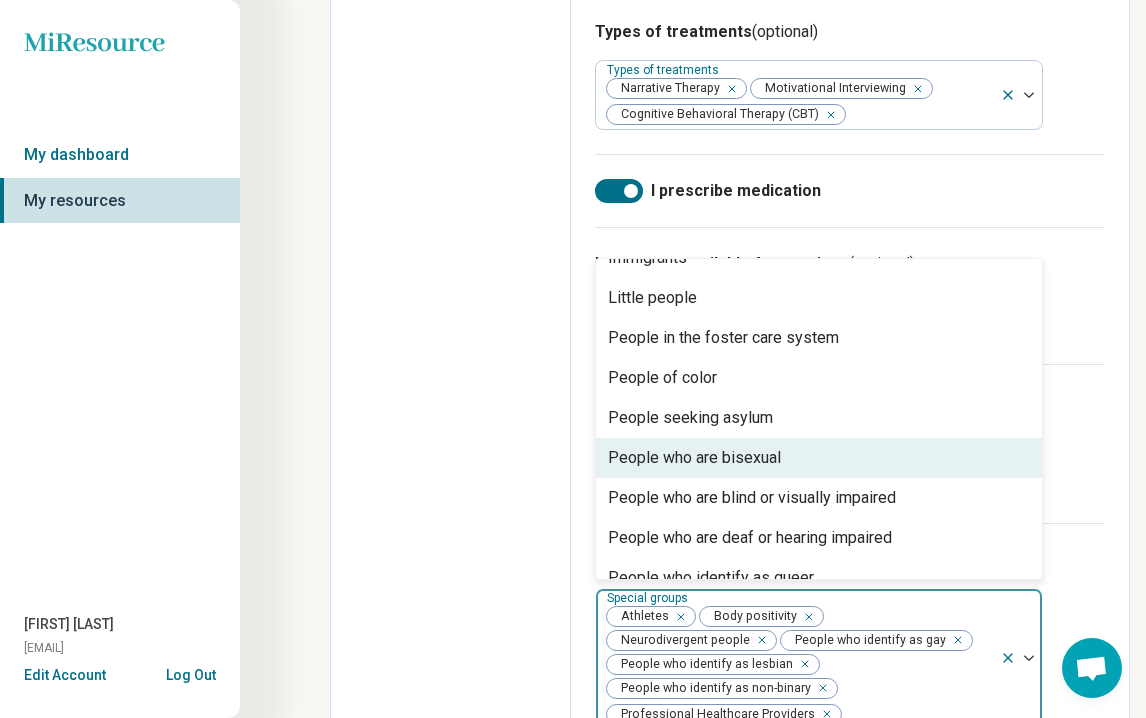 click on "People who are bisexual" at bounding box center (694, 458) 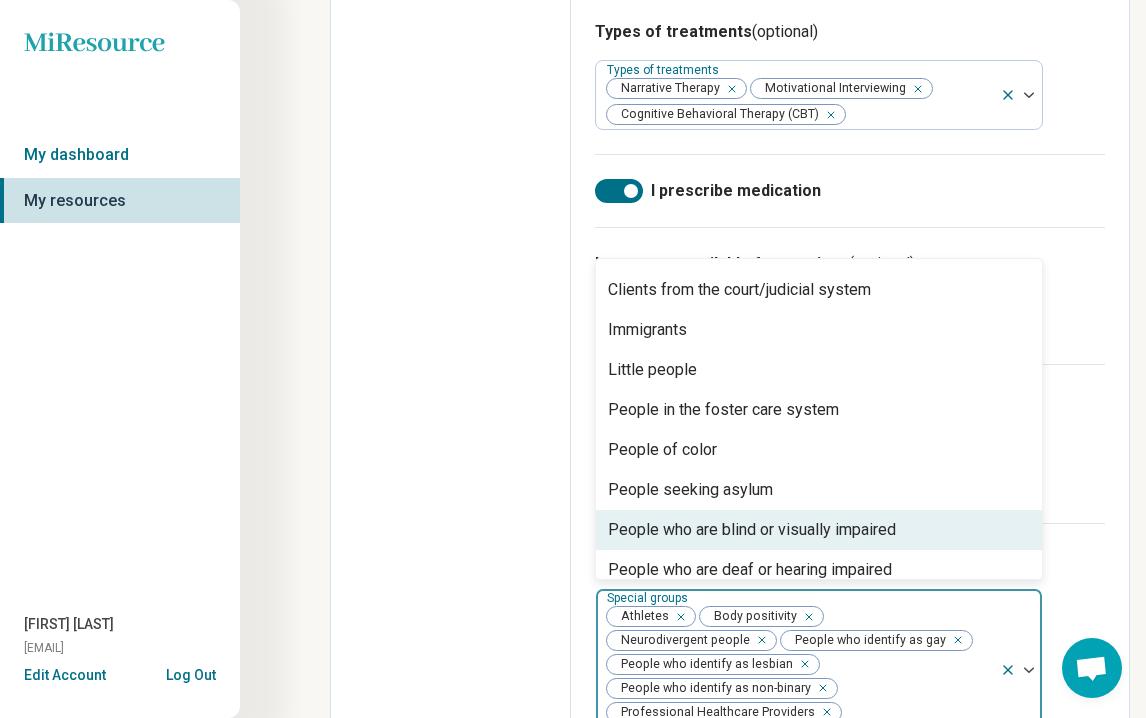 scroll, scrollTop: 70, scrollLeft: 0, axis: vertical 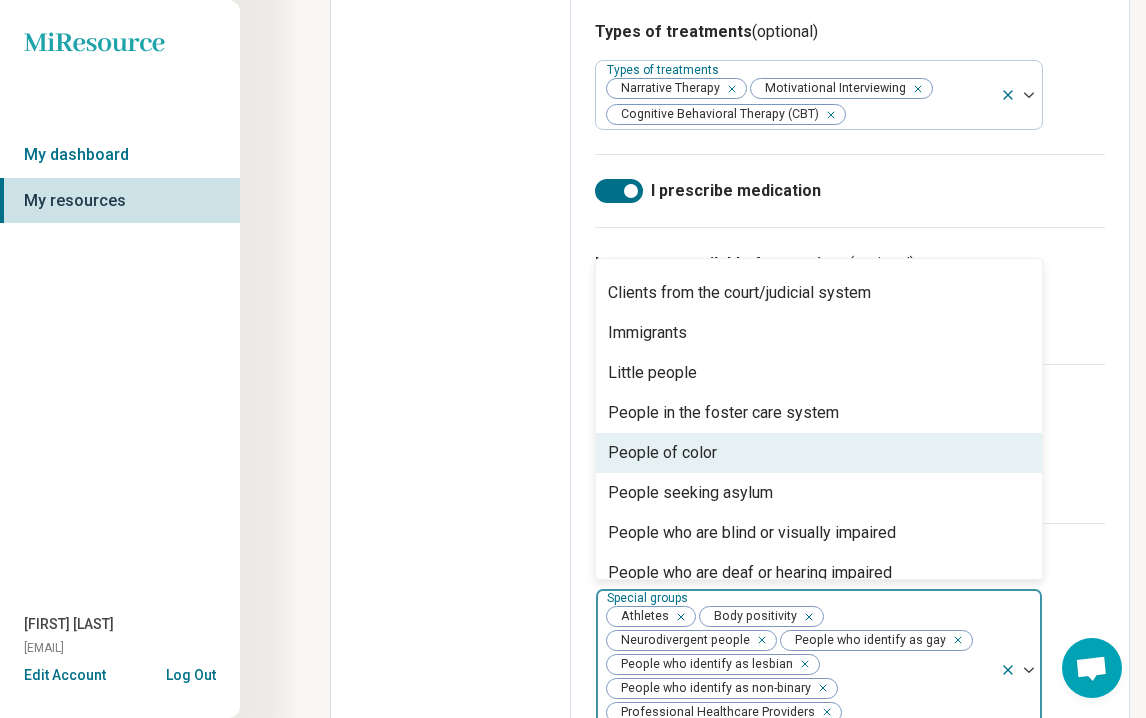 click on "People of color" at bounding box center [662, 453] 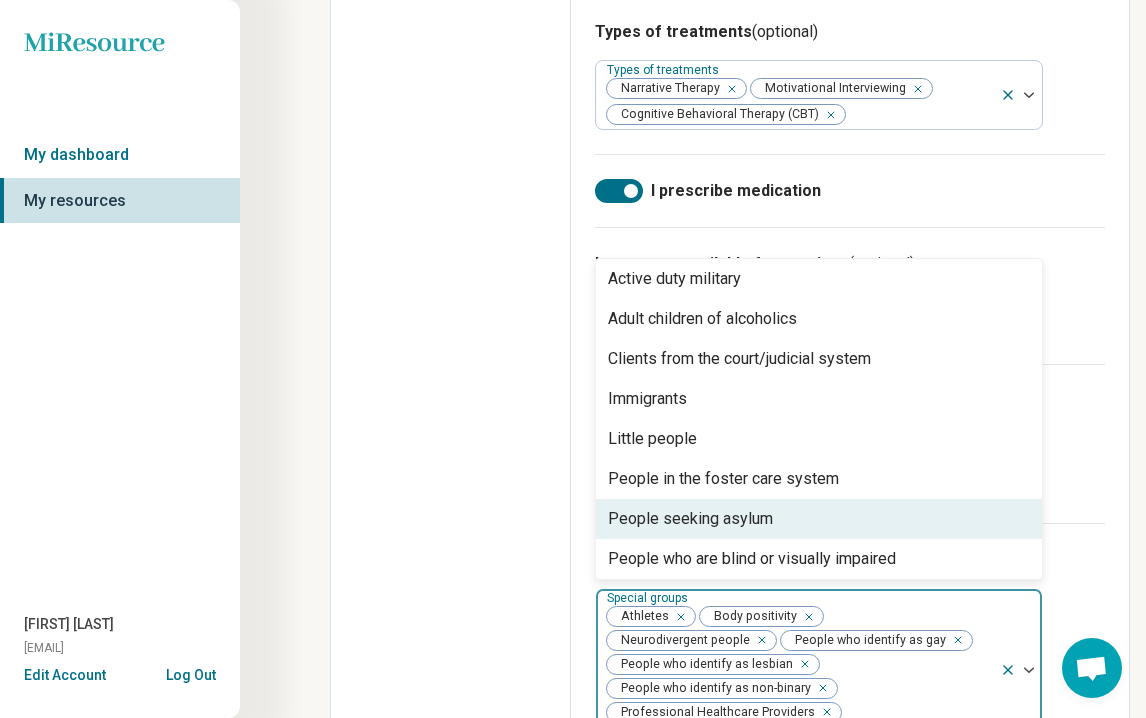 scroll, scrollTop: 0, scrollLeft: 0, axis: both 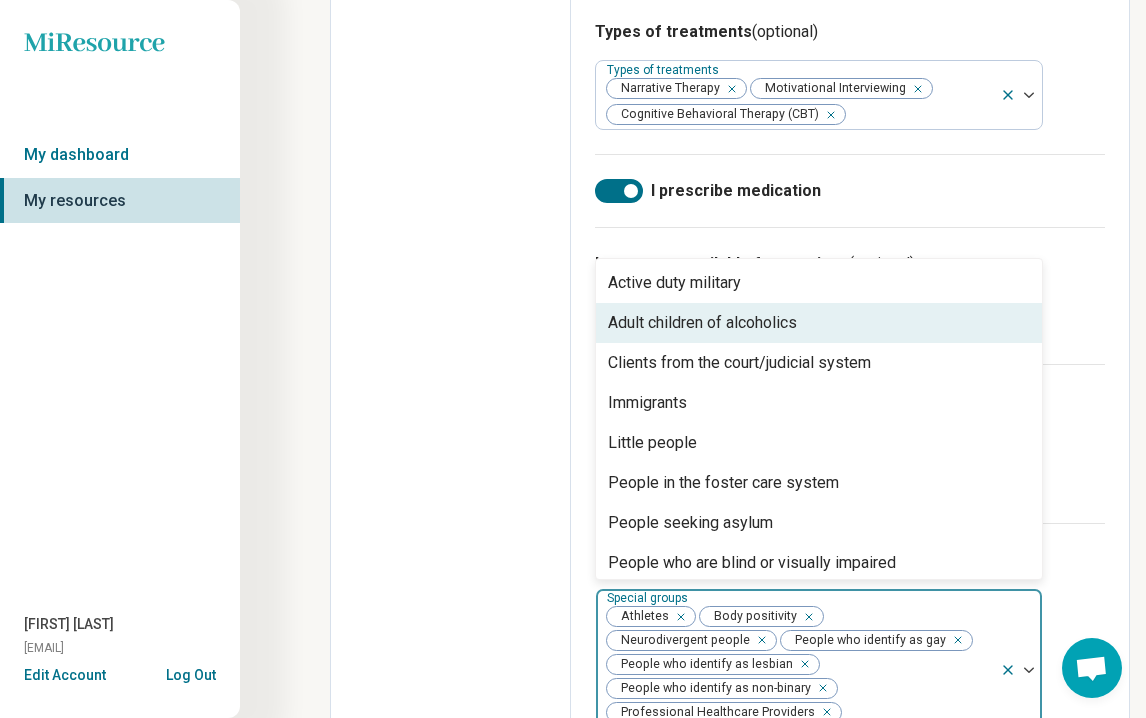 click on "Adult children of alcoholics" at bounding box center (702, 323) 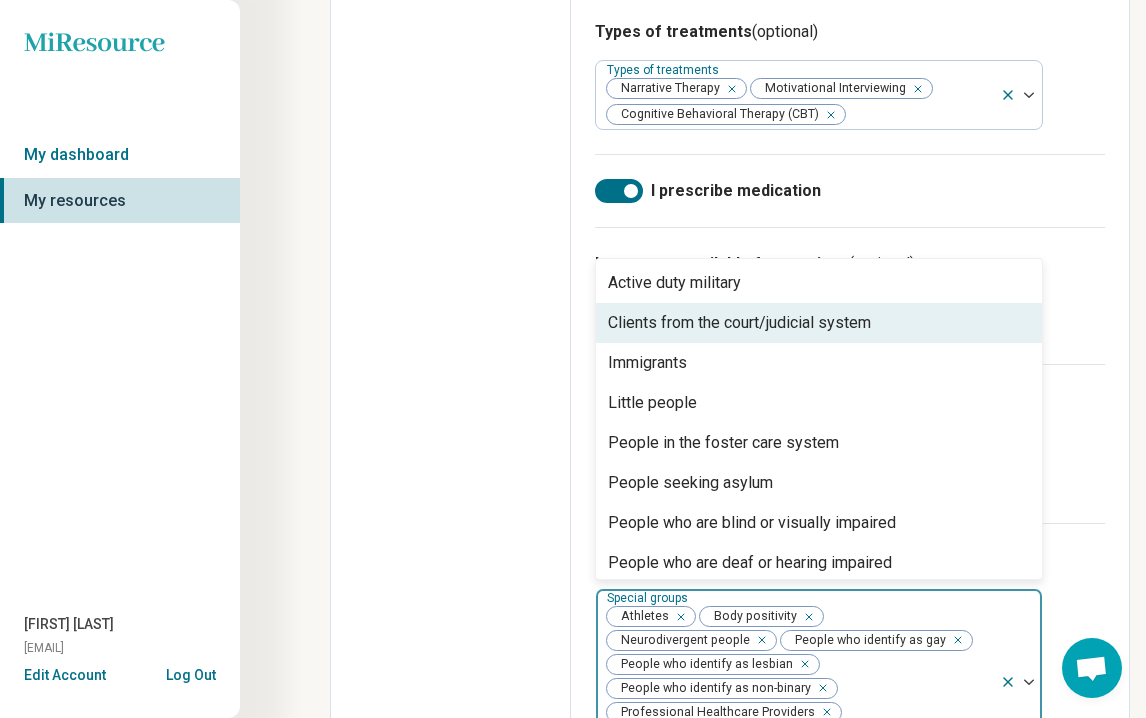 scroll, scrollTop: 5, scrollLeft: 0, axis: vertical 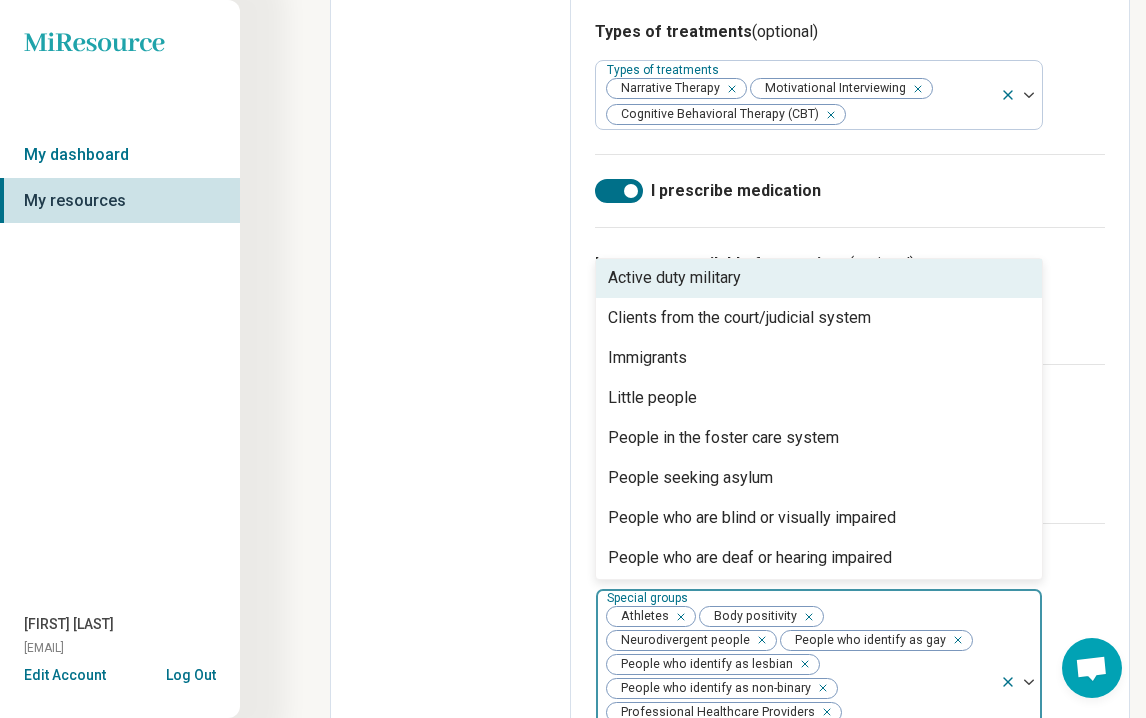 click on "Active duty military" at bounding box center (674, 278) 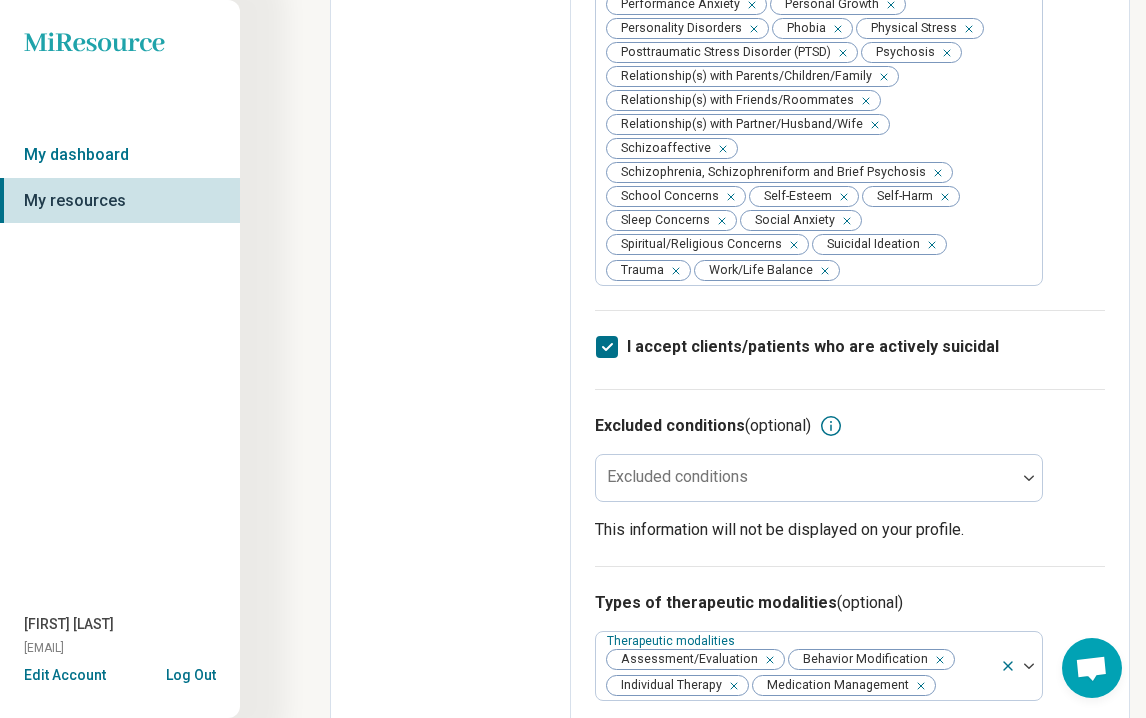 scroll, scrollTop: 0, scrollLeft: 0, axis: both 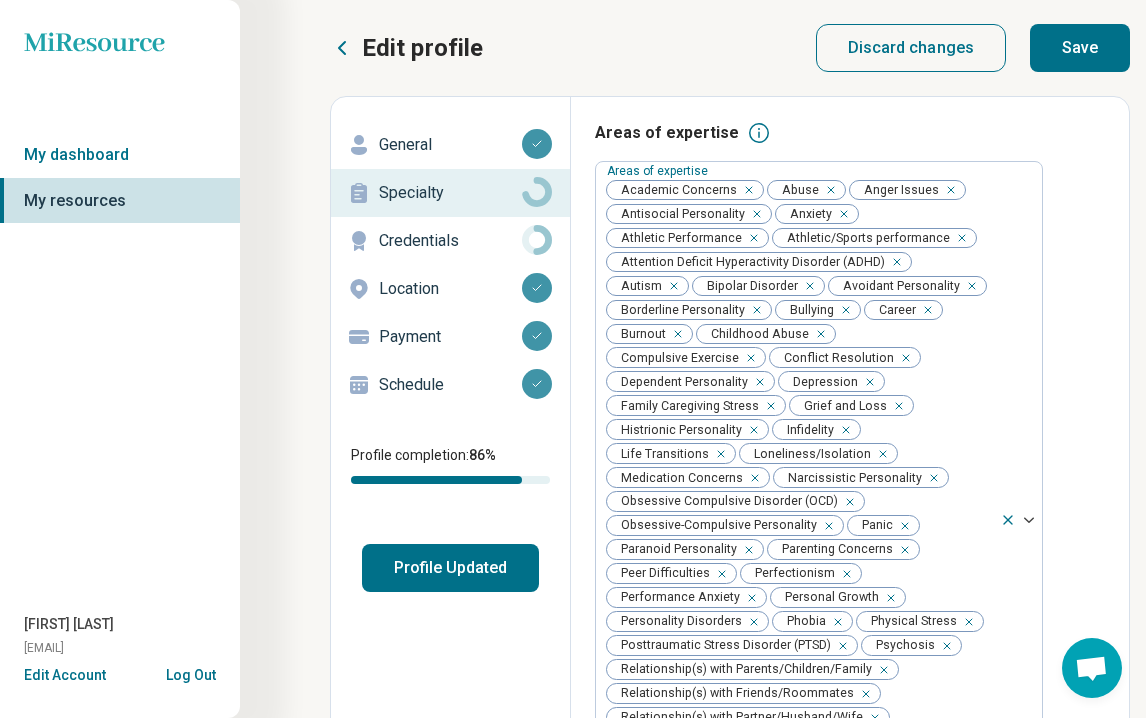 click on "Profile Updated" at bounding box center (450, 568) 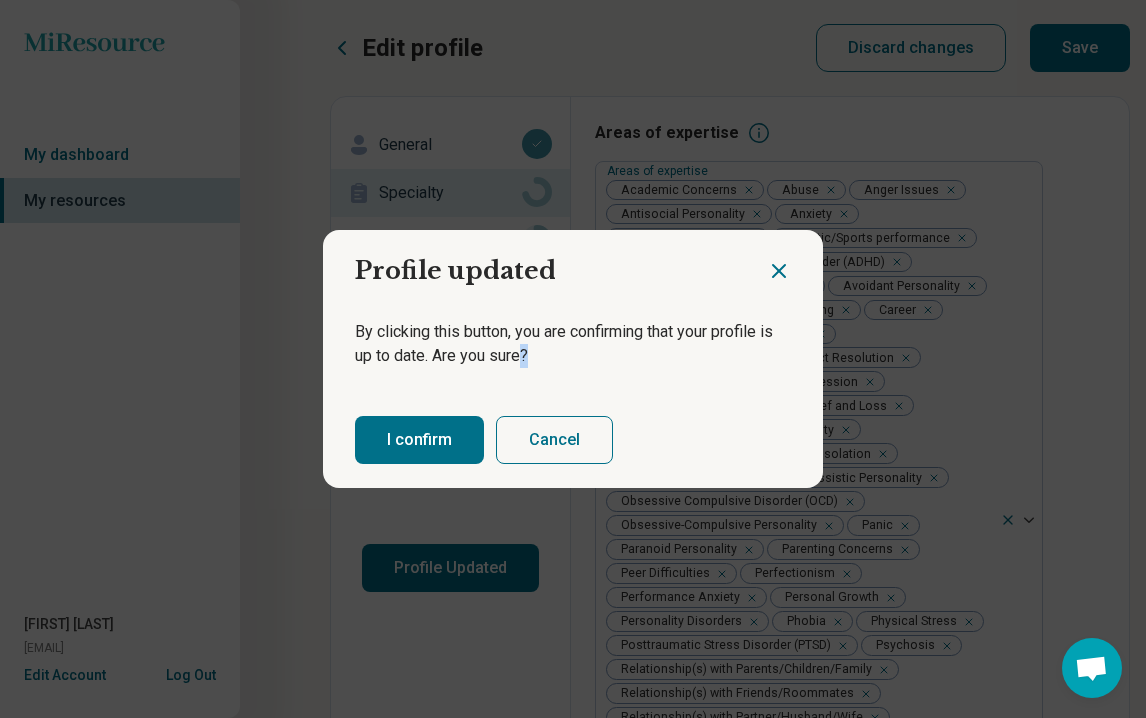 click on "Profile updated By clicking this button, you are confirming that your profile is up to date. Are you sure? I confirm Cancel" at bounding box center [573, 359] 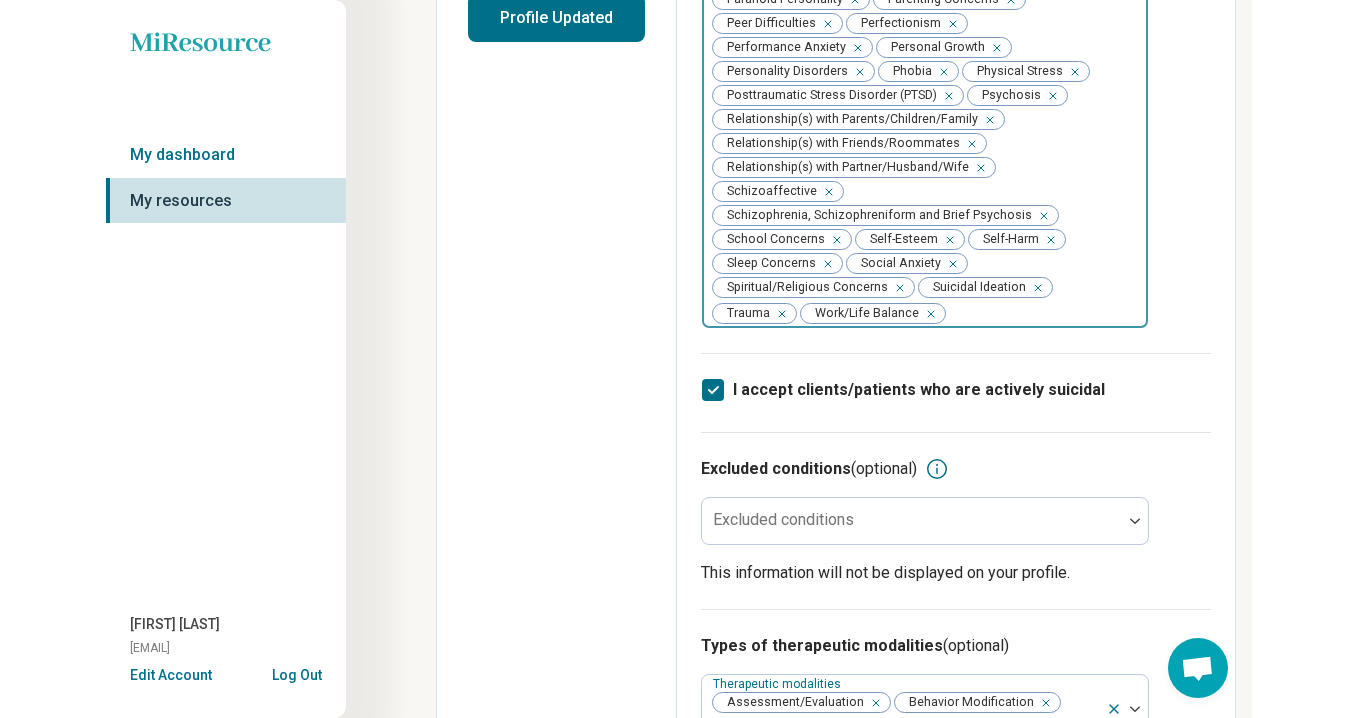 scroll, scrollTop: 0, scrollLeft: 0, axis: both 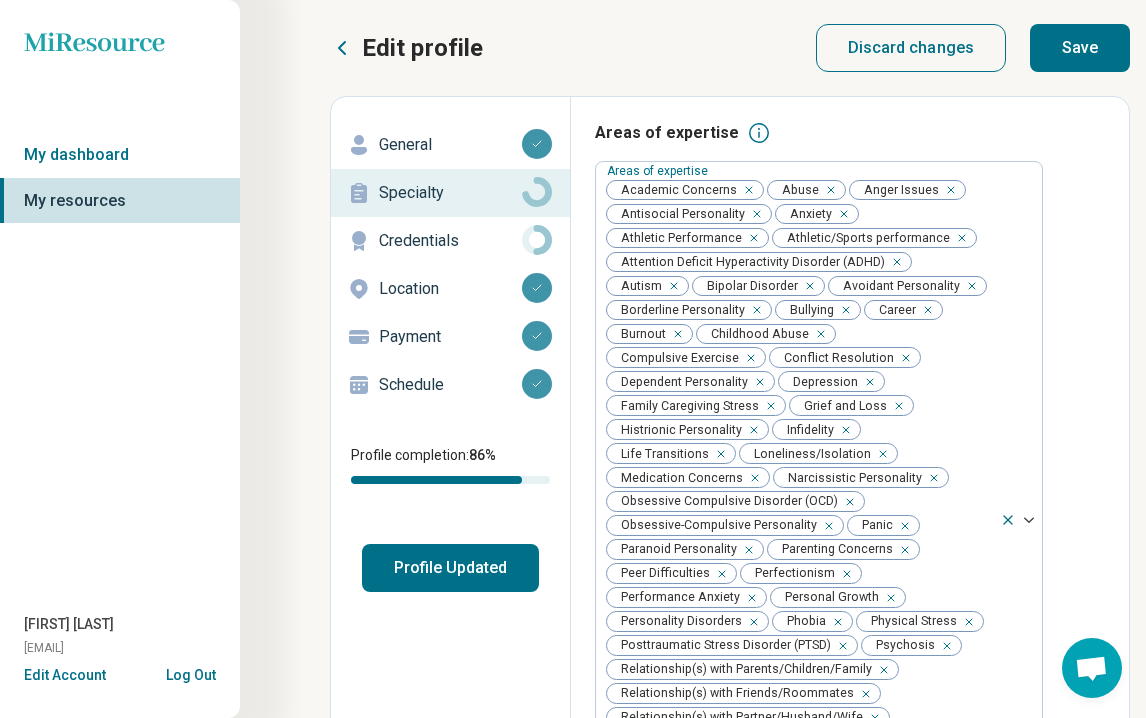 click on "Save" at bounding box center (1080, 48) 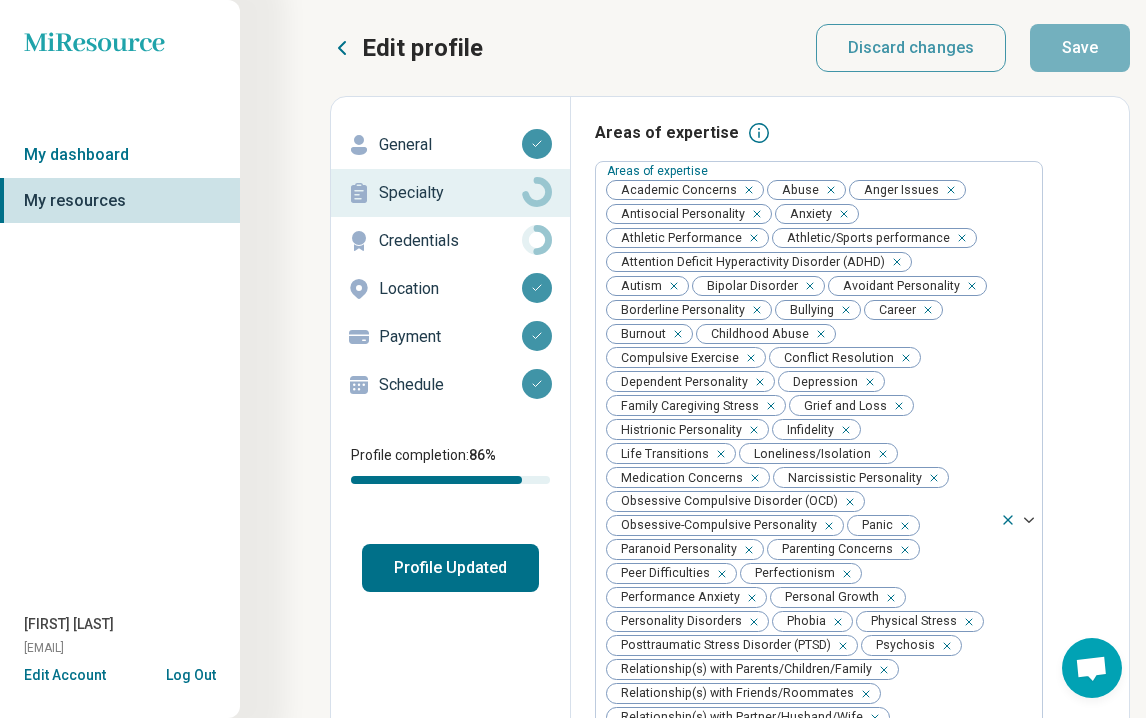 click on "Profile Updated" at bounding box center (450, 568) 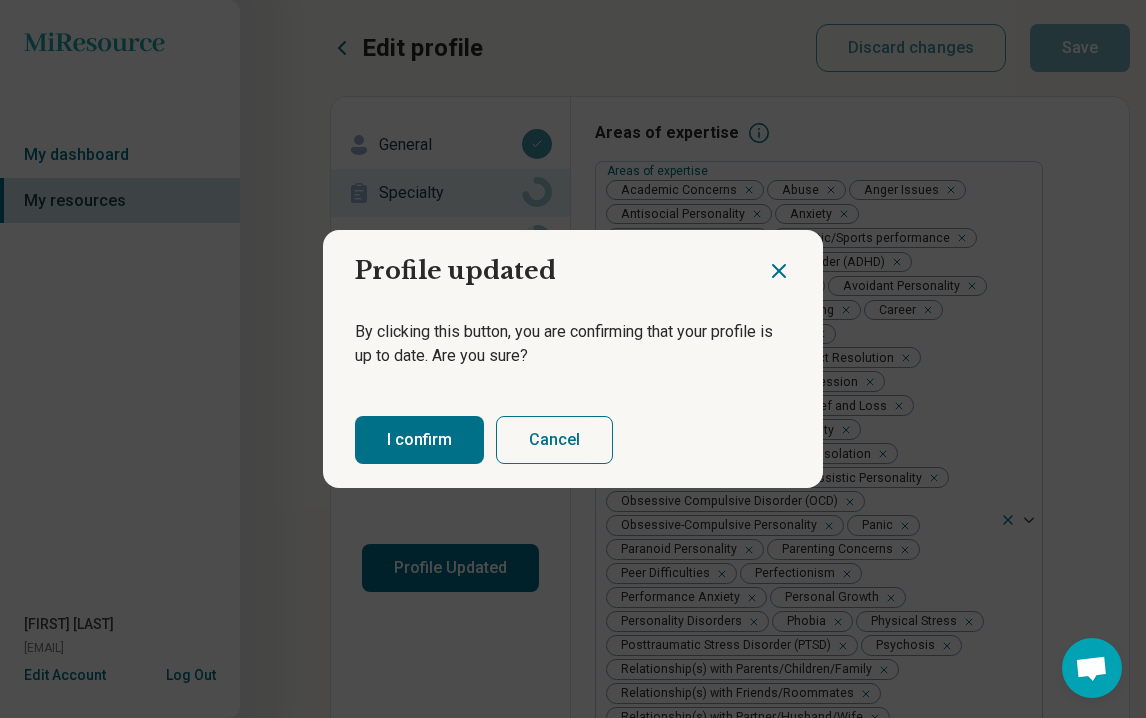 click on "I confirm" at bounding box center [419, 440] 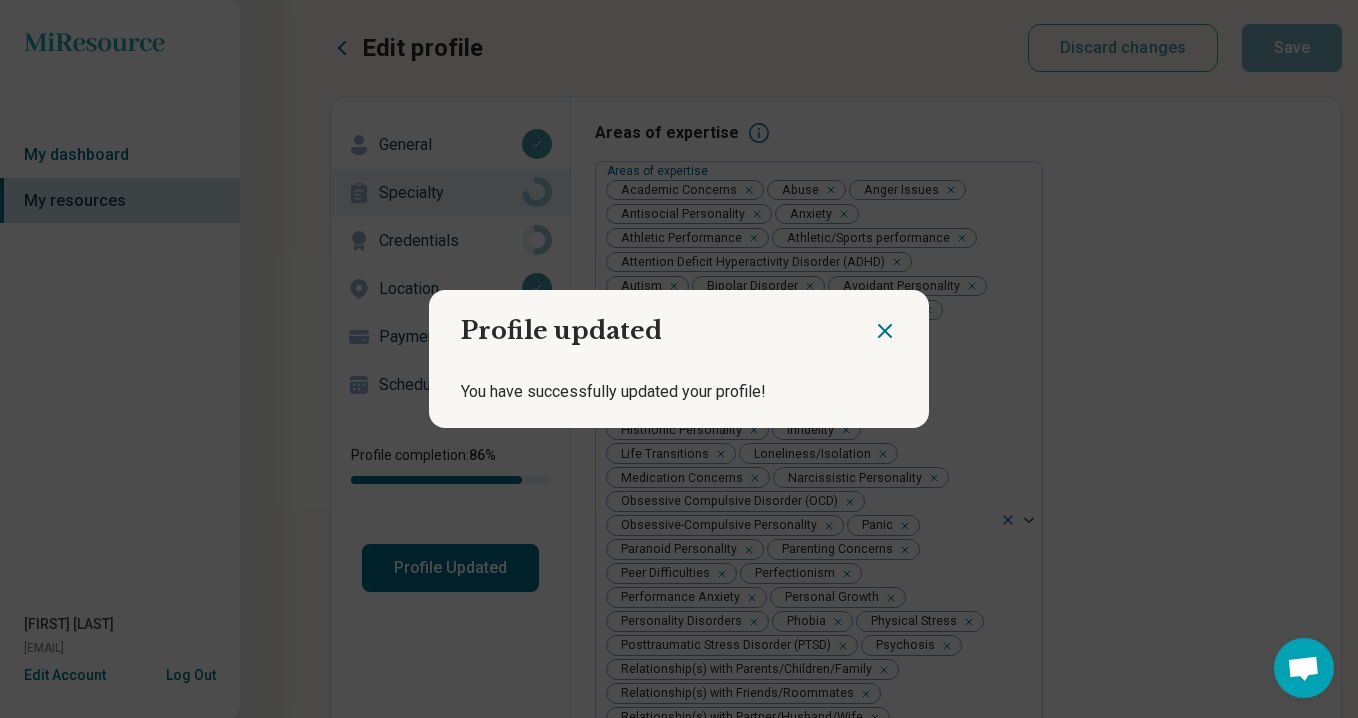 click 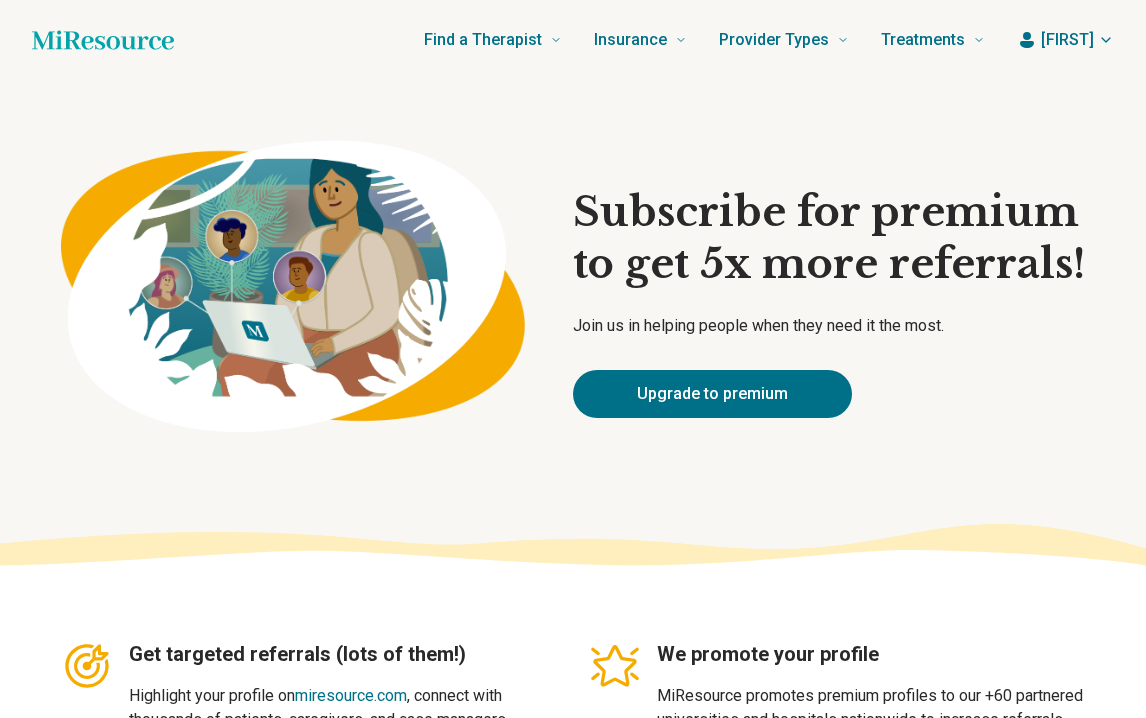 scroll, scrollTop: 0, scrollLeft: 0, axis: both 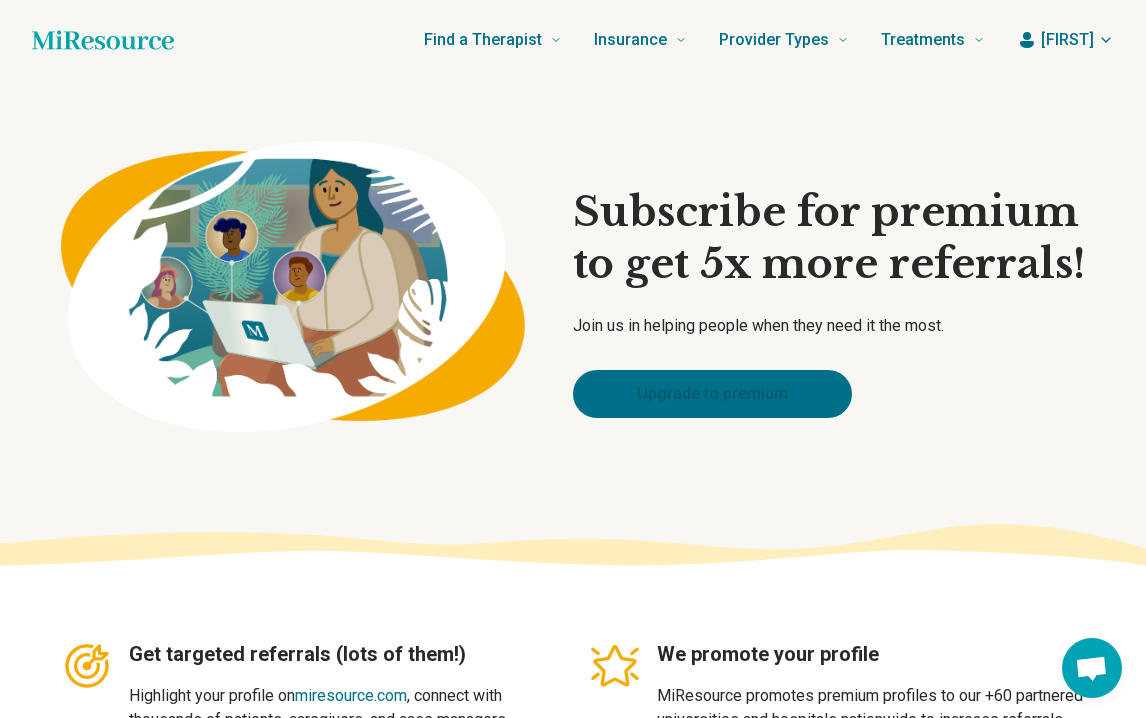 click on "Upgrade to premium" at bounding box center [712, 394] 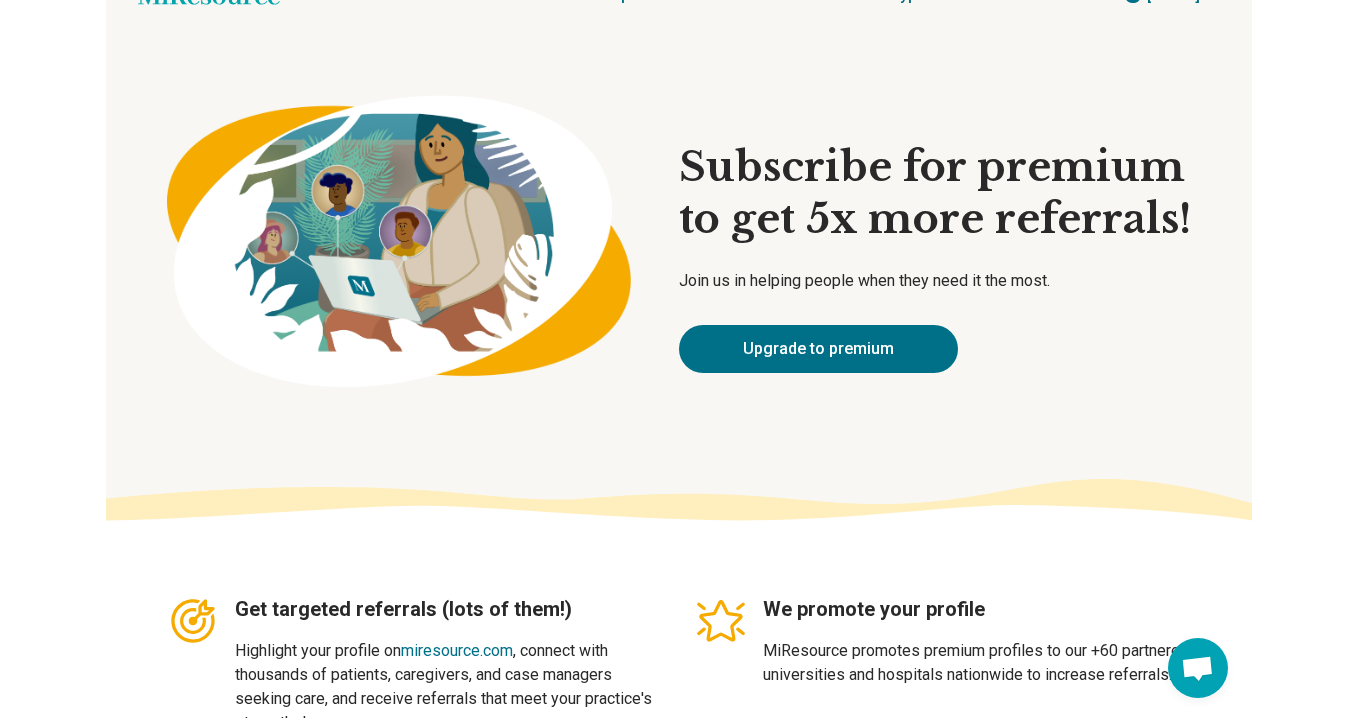scroll, scrollTop: 0, scrollLeft: 0, axis: both 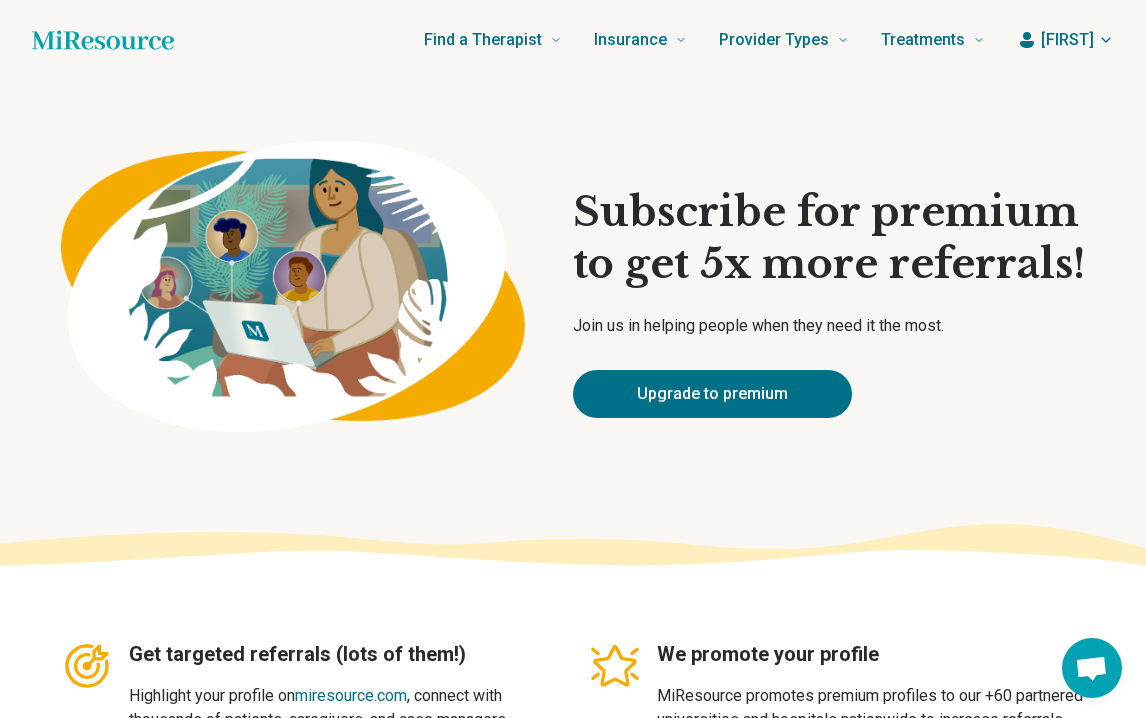 click on "[FIRST]" at bounding box center [1067, 40] 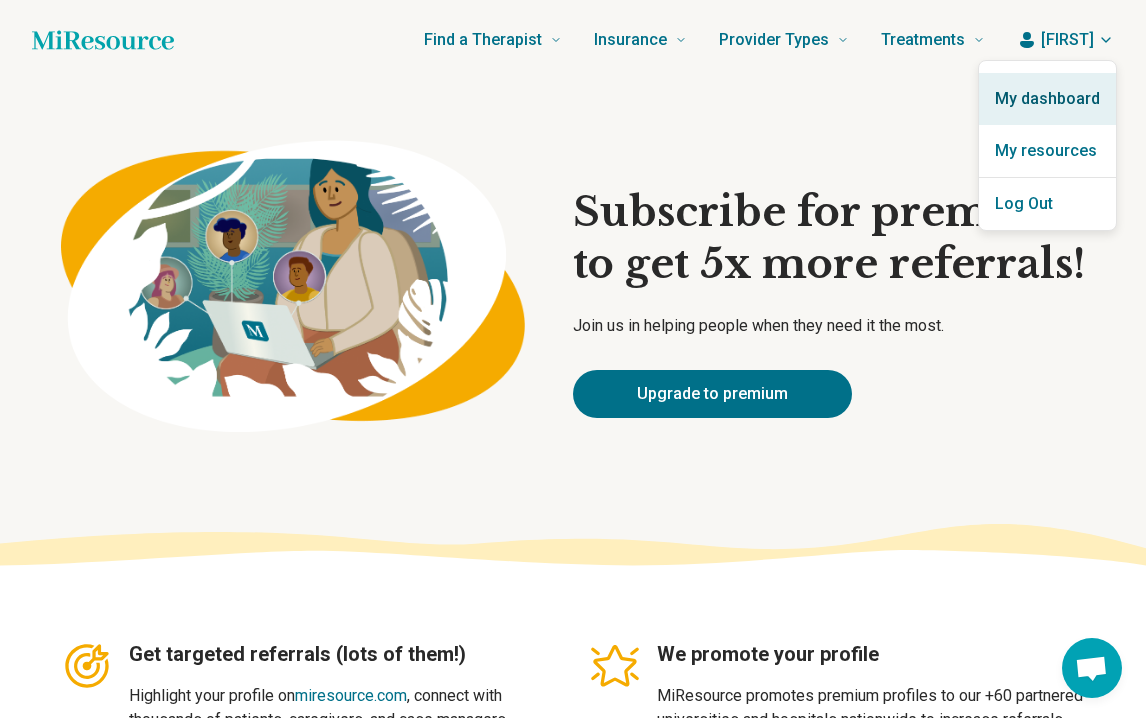 click on "My dashboard" at bounding box center [1047, 99] 